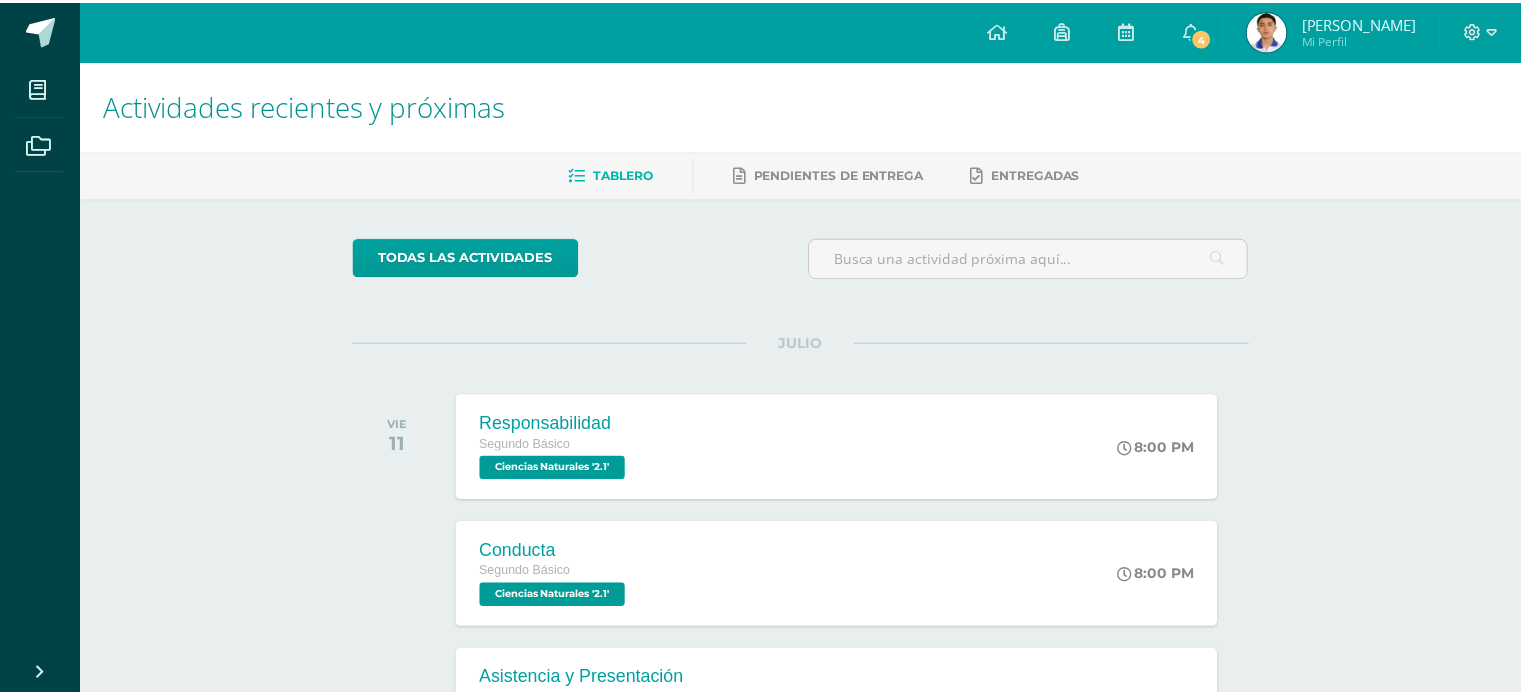 scroll, scrollTop: 0, scrollLeft: 0, axis: both 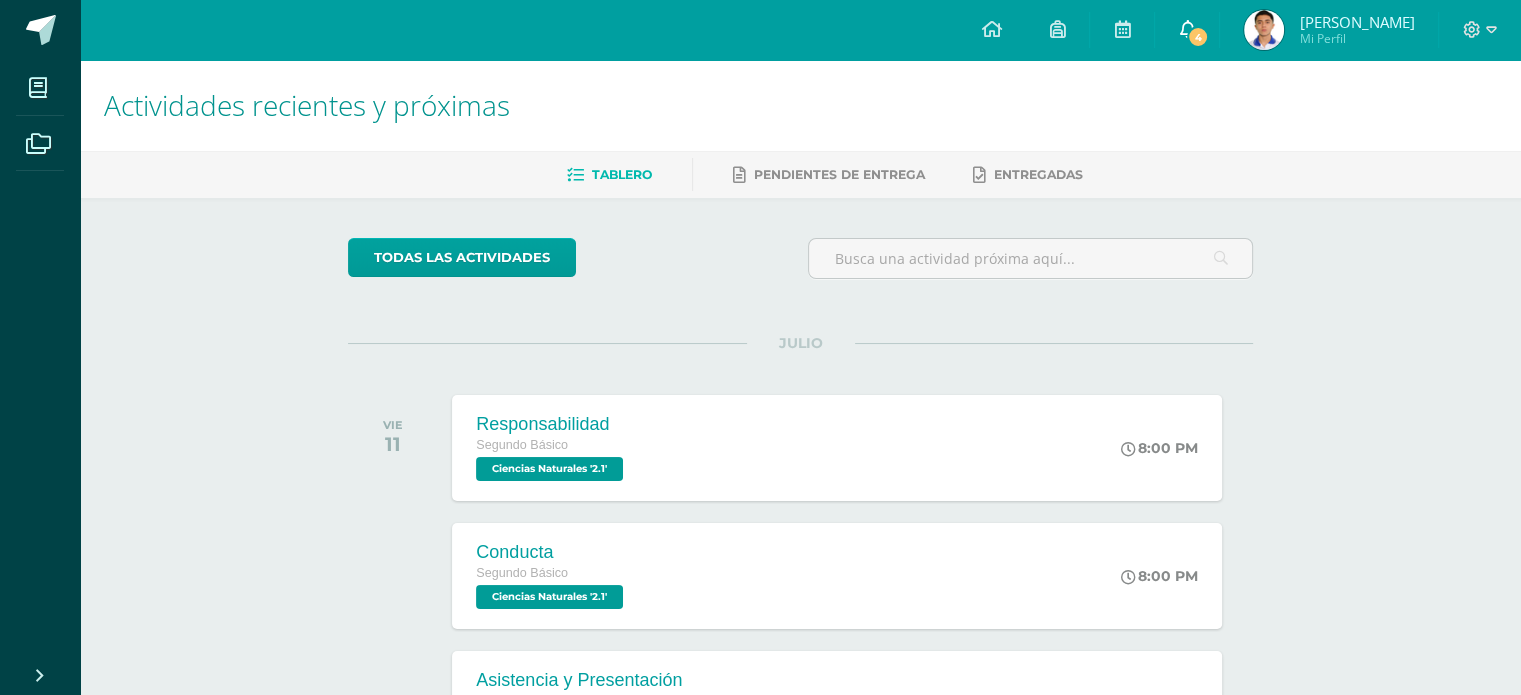 click on "4" at bounding box center [1187, 30] 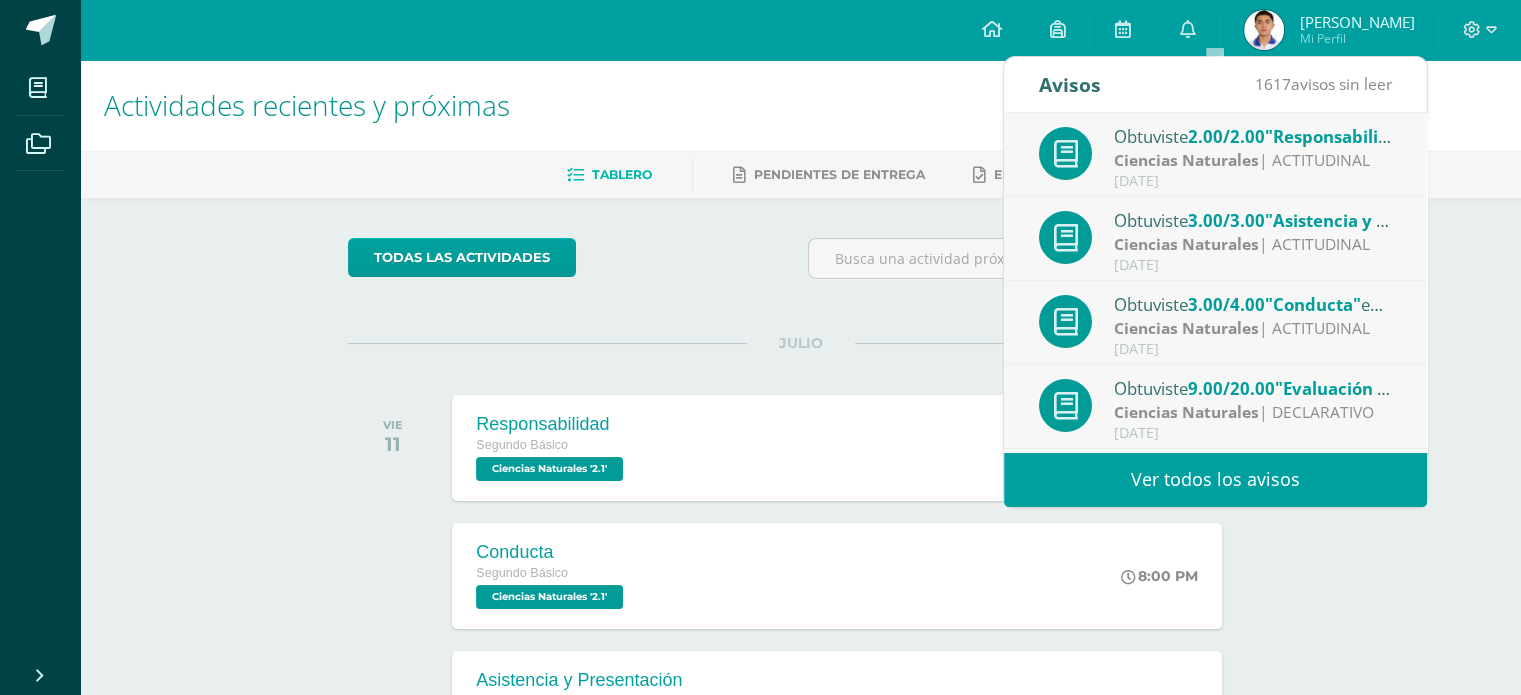 scroll, scrollTop: 100, scrollLeft: 0, axis: vertical 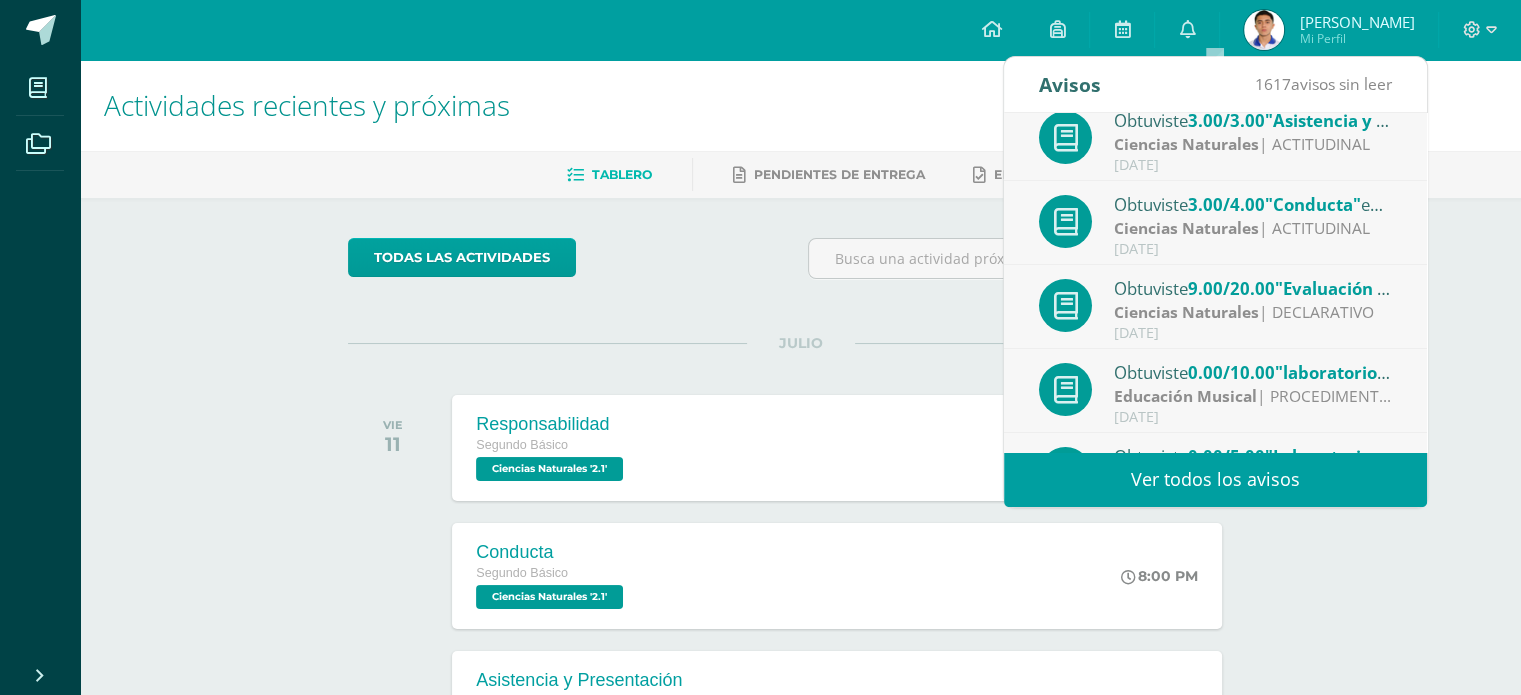 click at bounding box center (1264, 30) 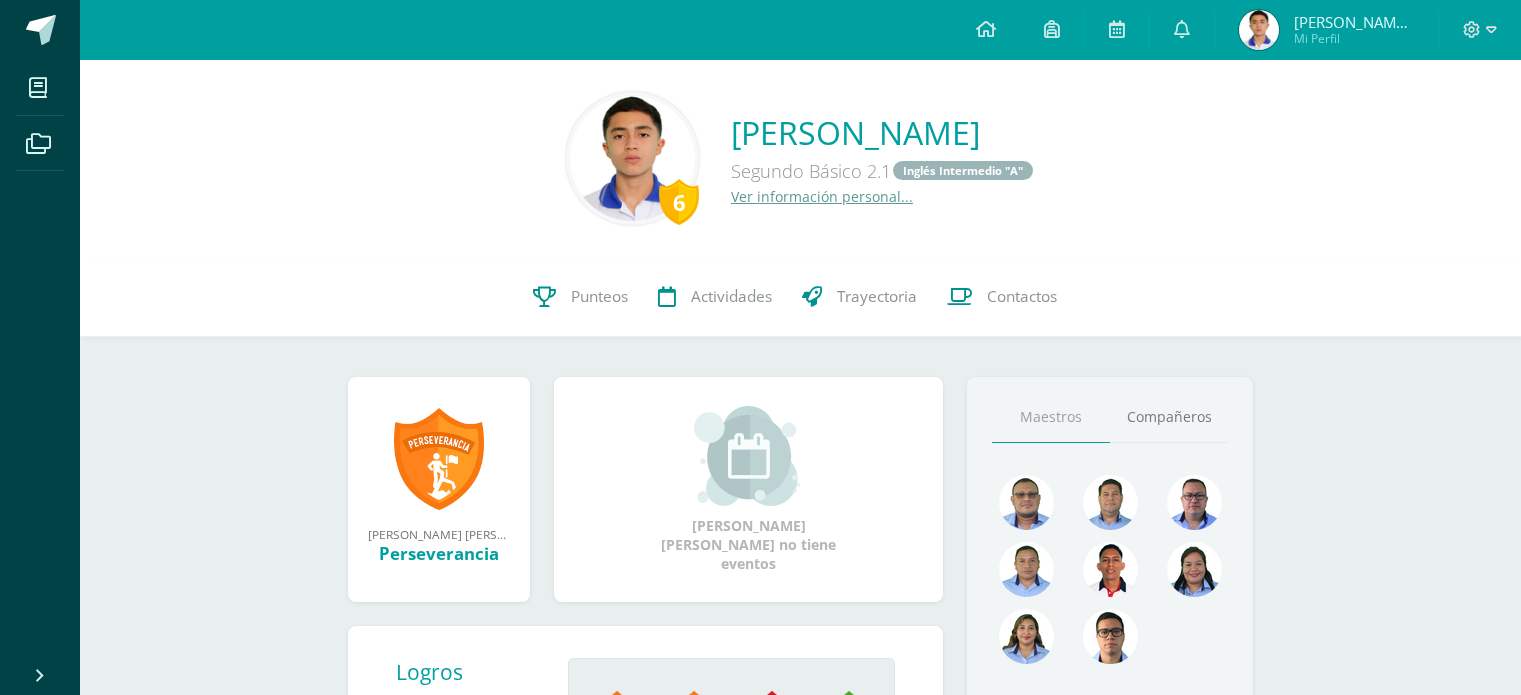 scroll, scrollTop: 0, scrollLeft: 0, axis: both 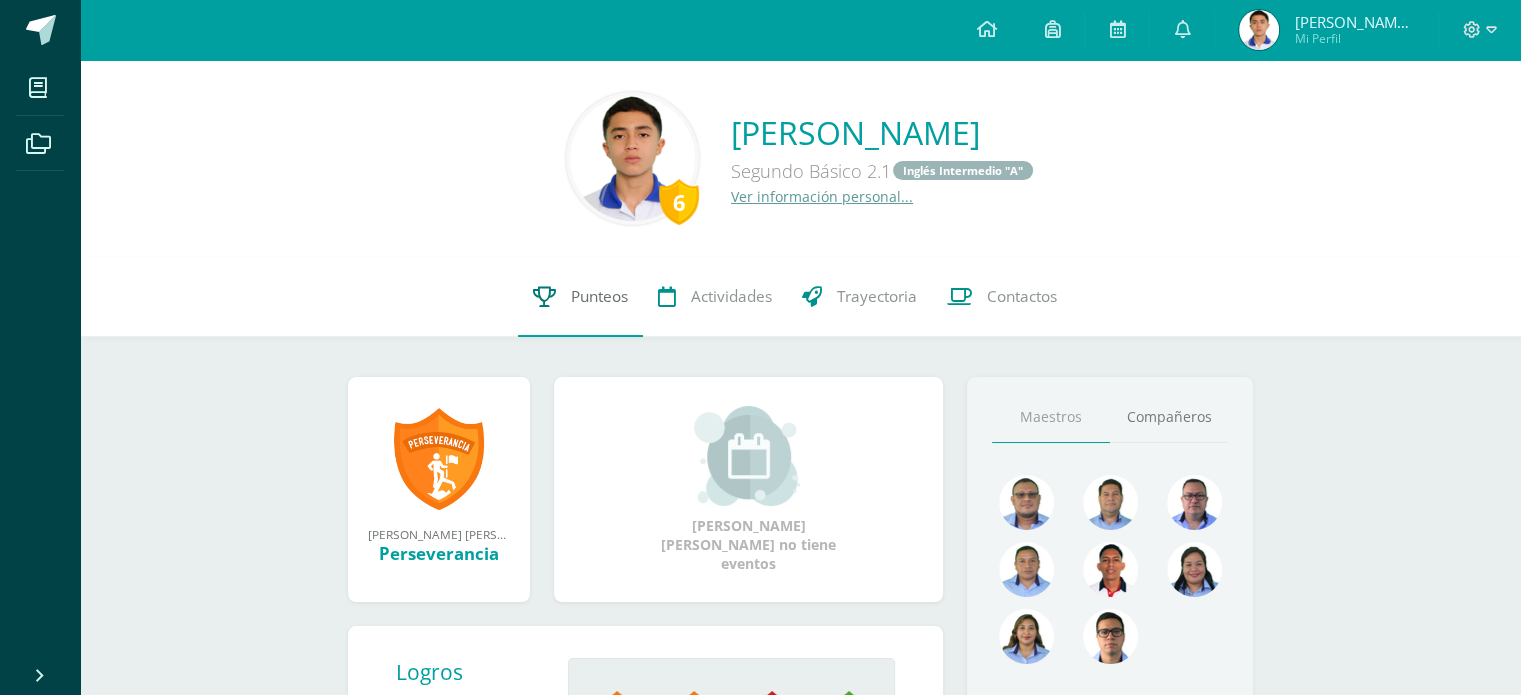click on "Punteos" at bounding box center [580, 297] 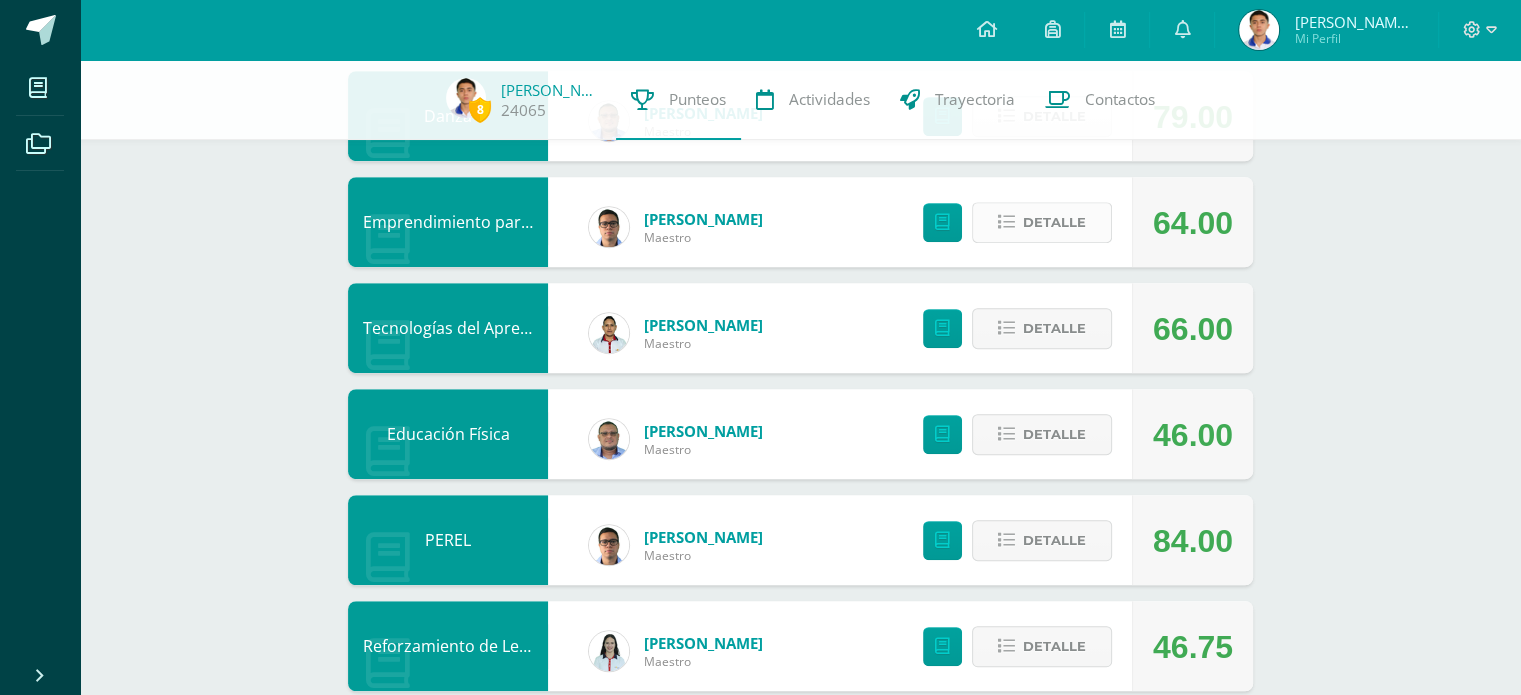 scroll, scrollTop: 1100, scrollLeft: 0, axis: vertical 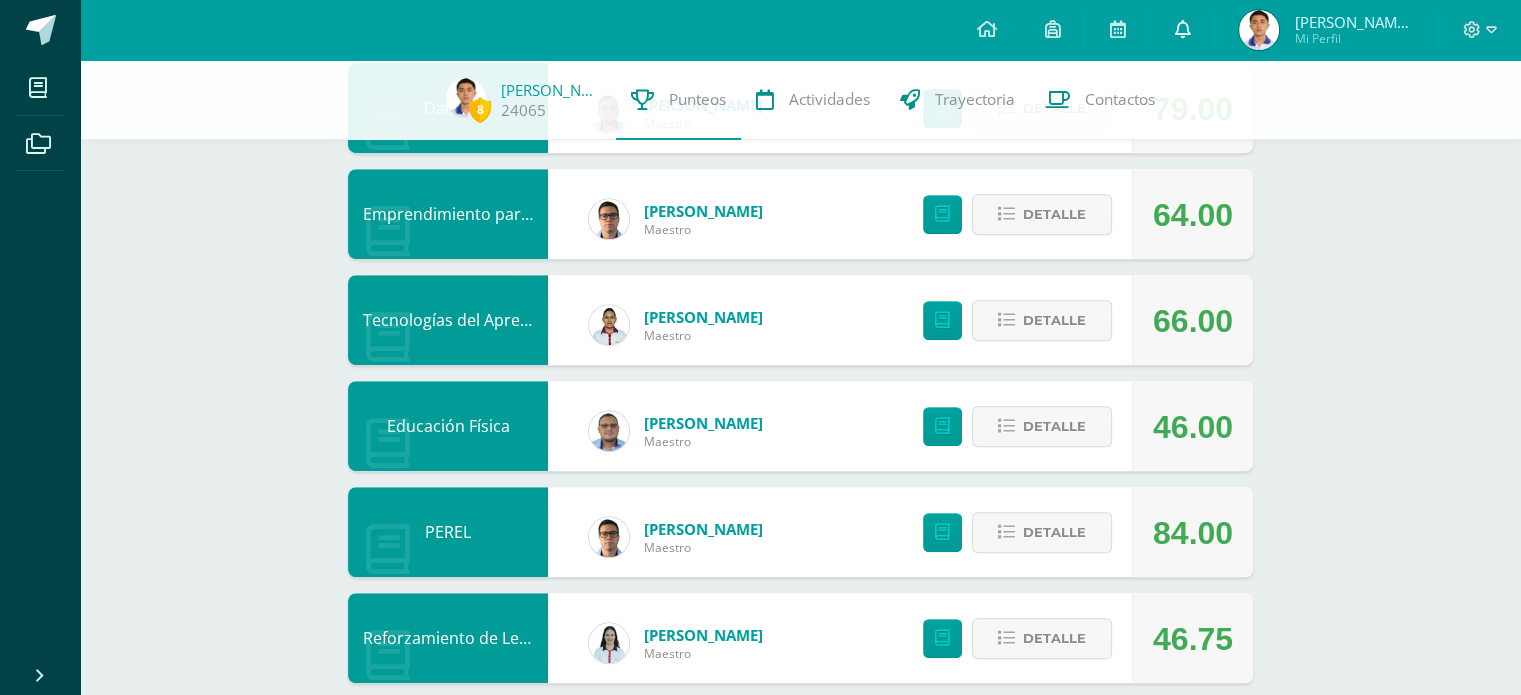 click at bounding box center [1182, 30] 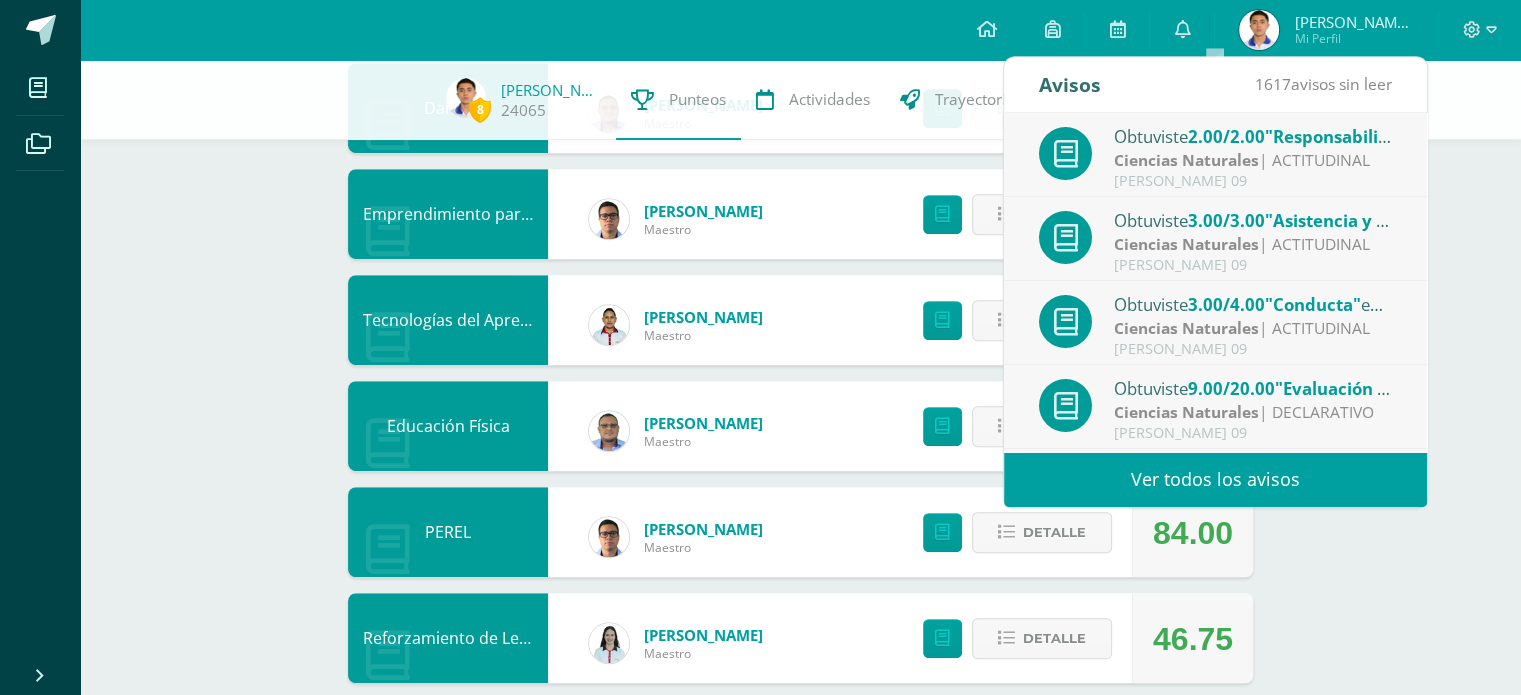 click on "Ver todos los avisos" at bounding box center [1215, 479] 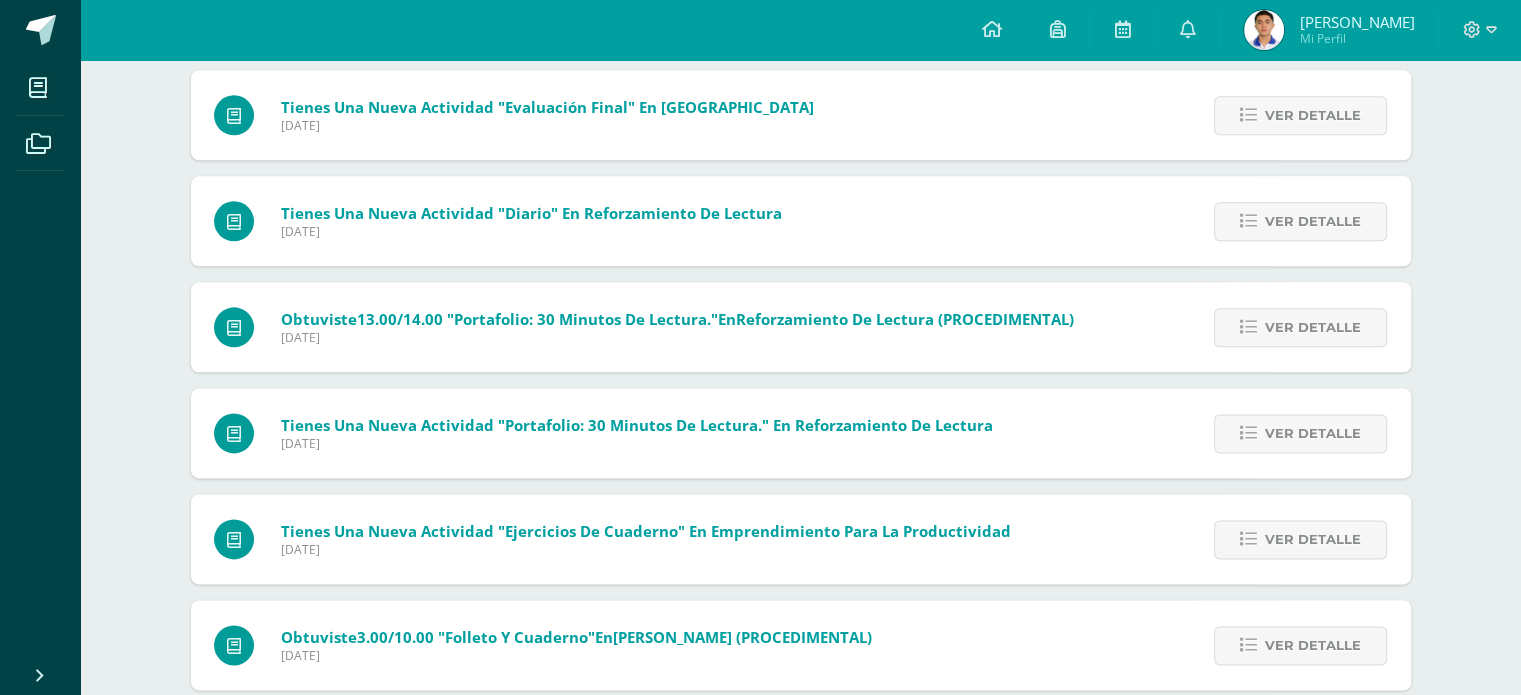 scroll, scrollTop: 2500, scrollLeft: 0, axis: vertical 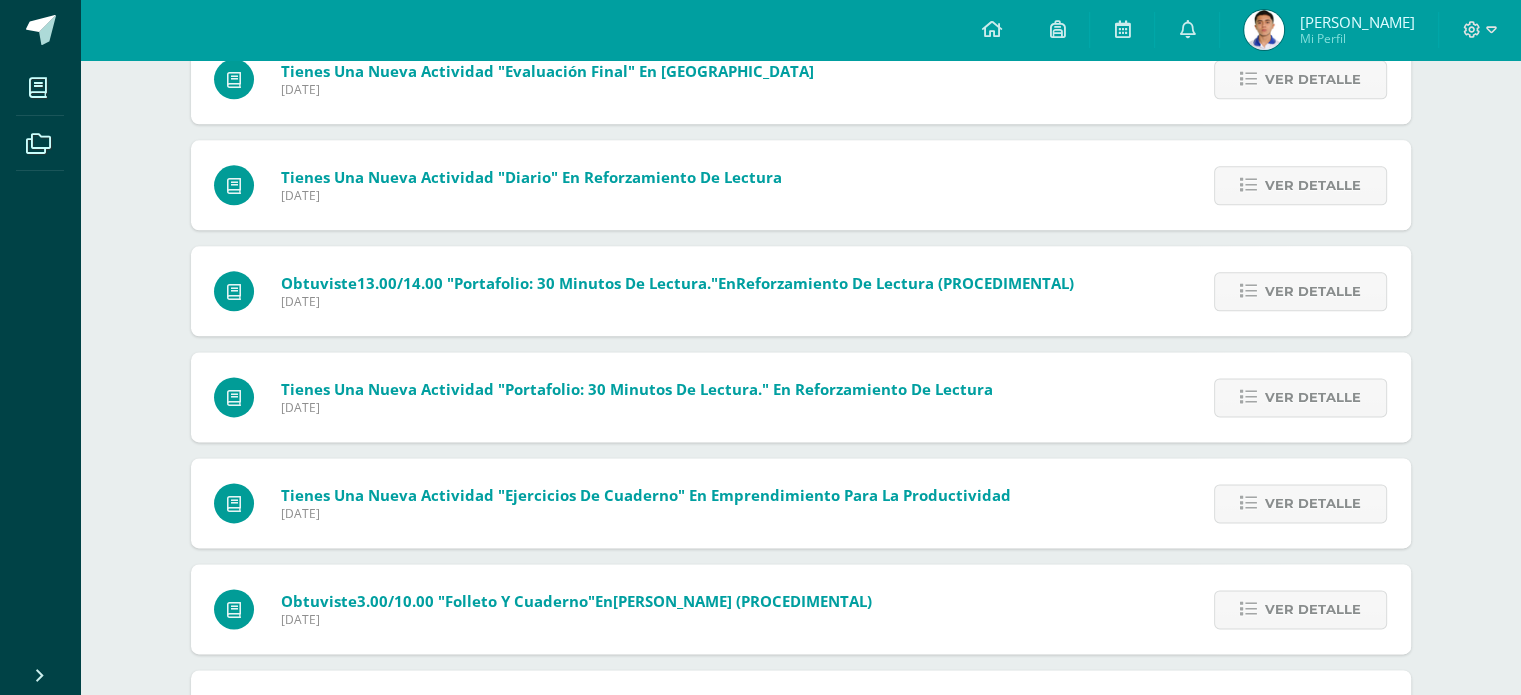 click at bounding box center [1264, 30] 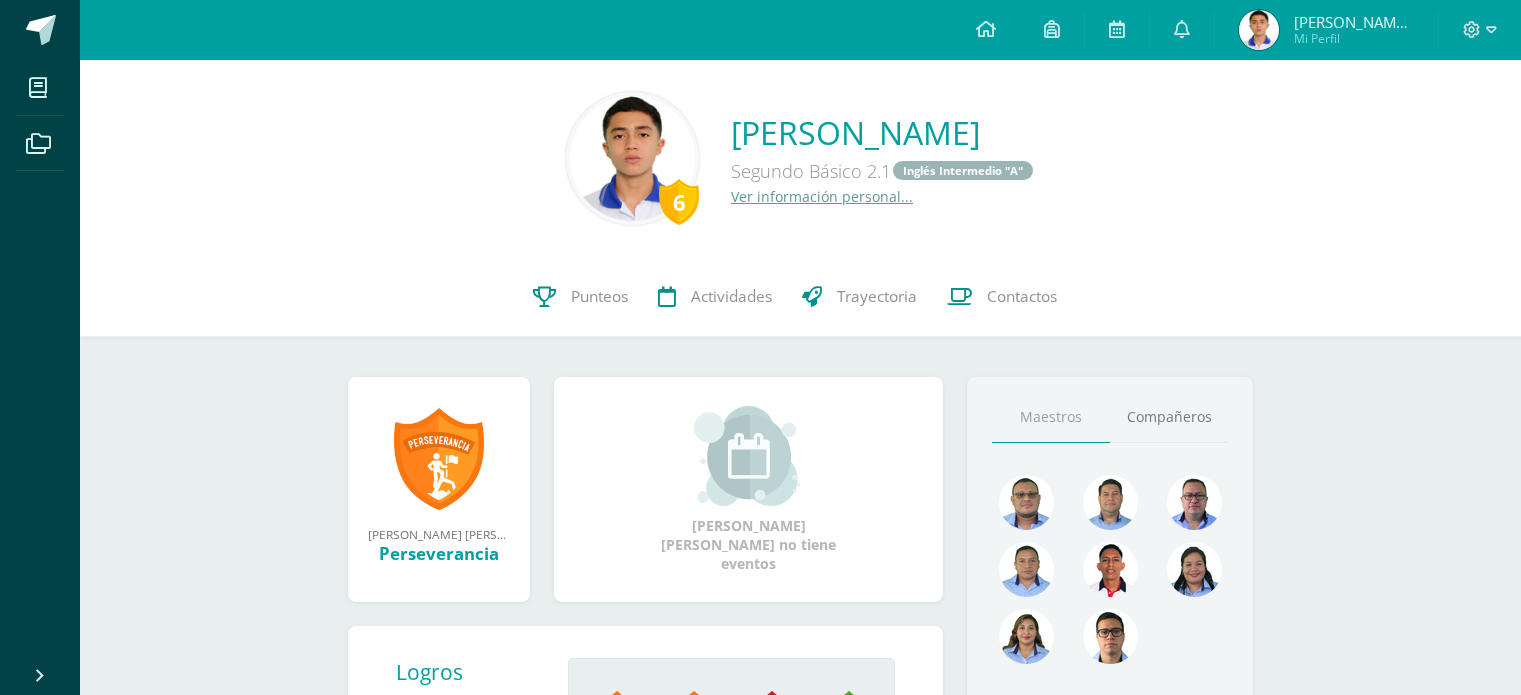 scroll, scrollTop: 0, scrollLeft: 0, axis: both 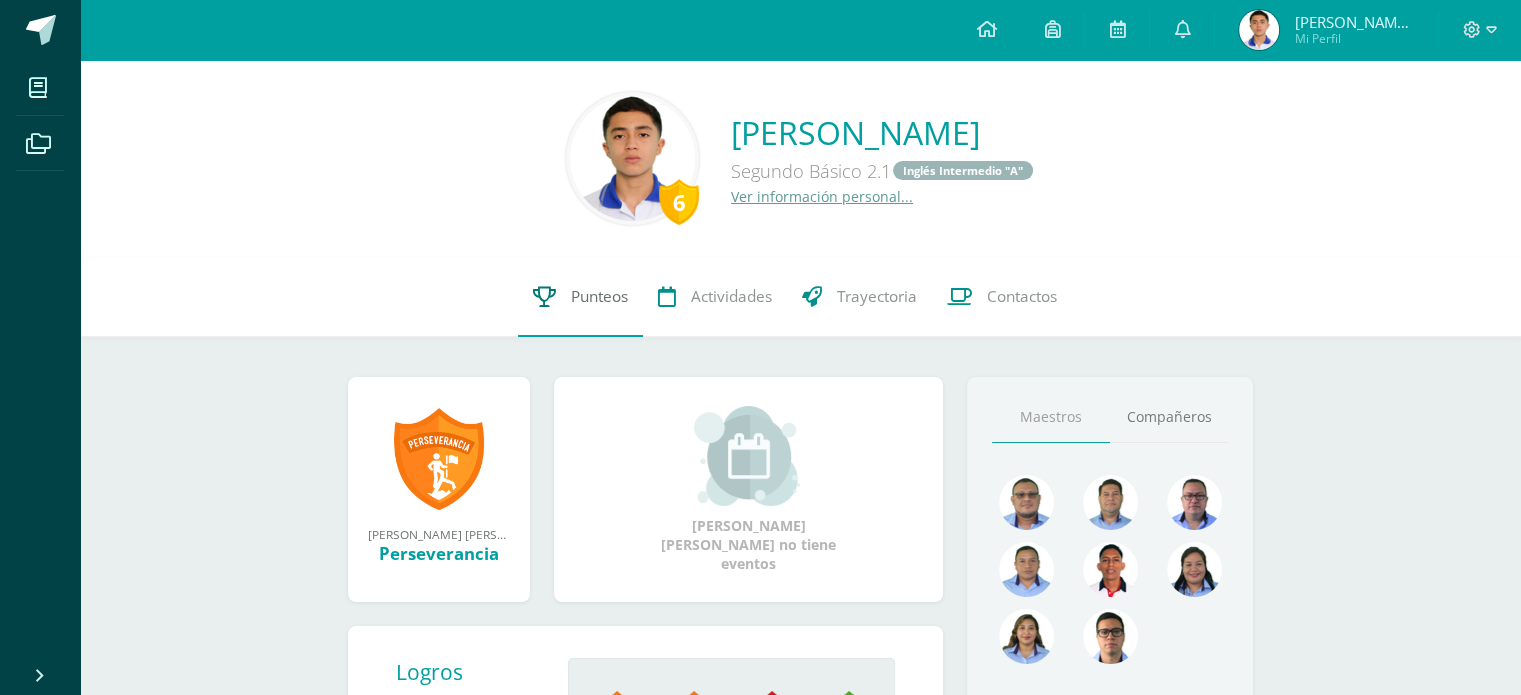 click on "Punteos" at bounding box center [580, 297] 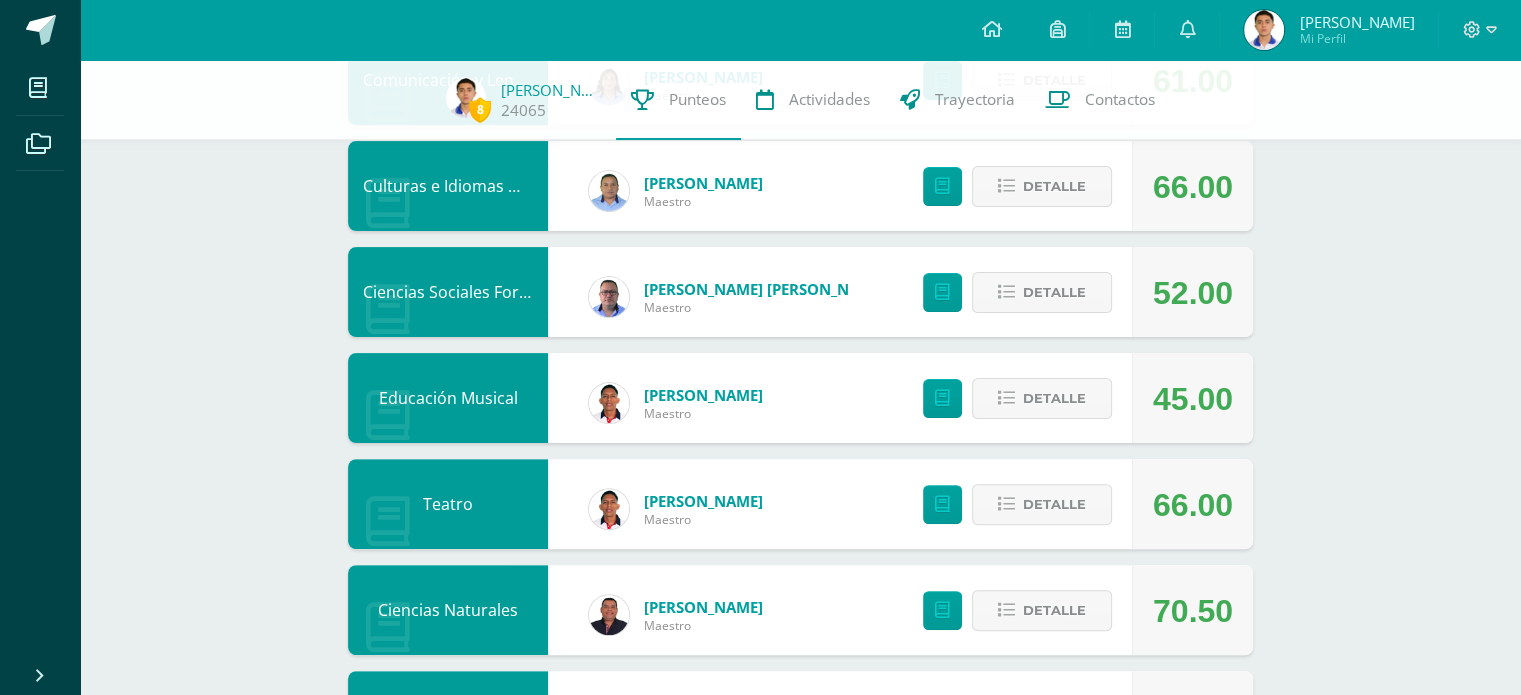 scroll, scrollTop: 500, scrollLeft: 0, axis: vertical 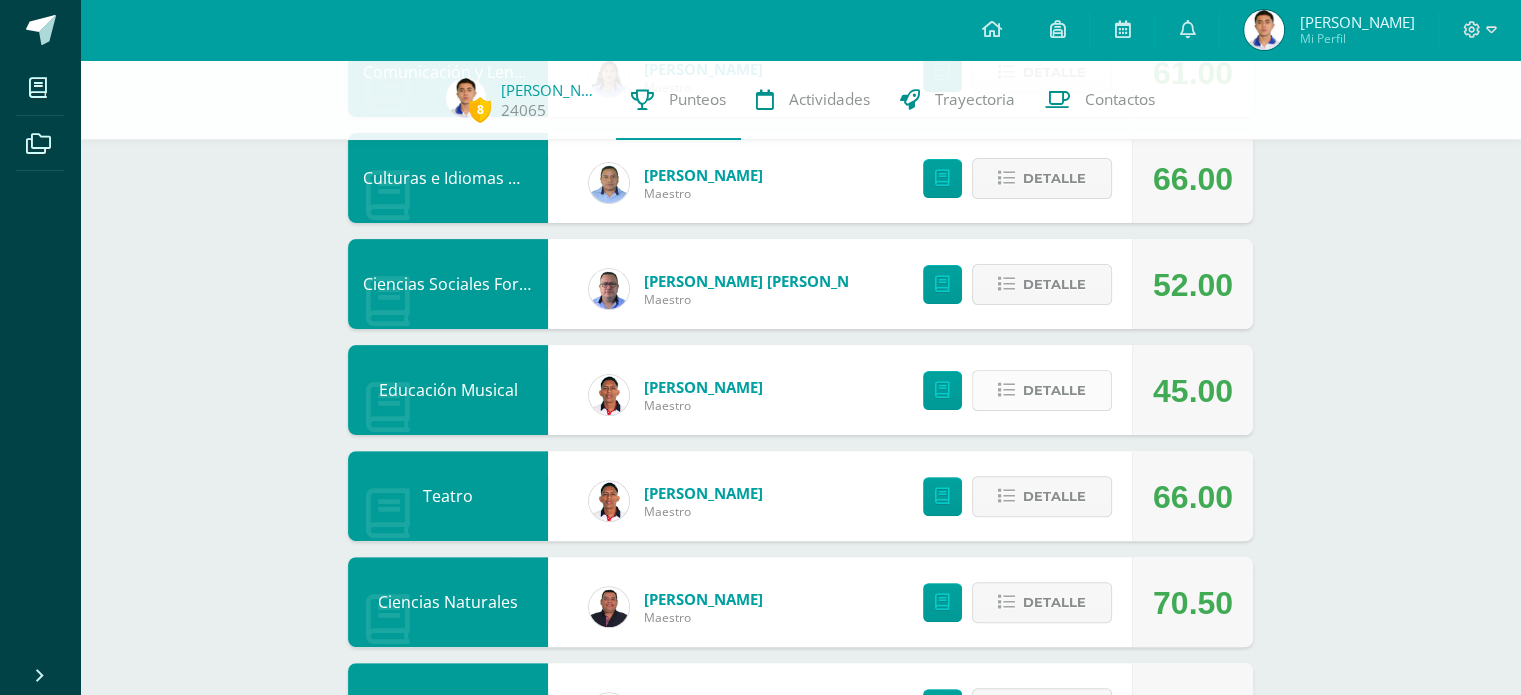 click on "Detalle" at bounding box center [1054, 390] 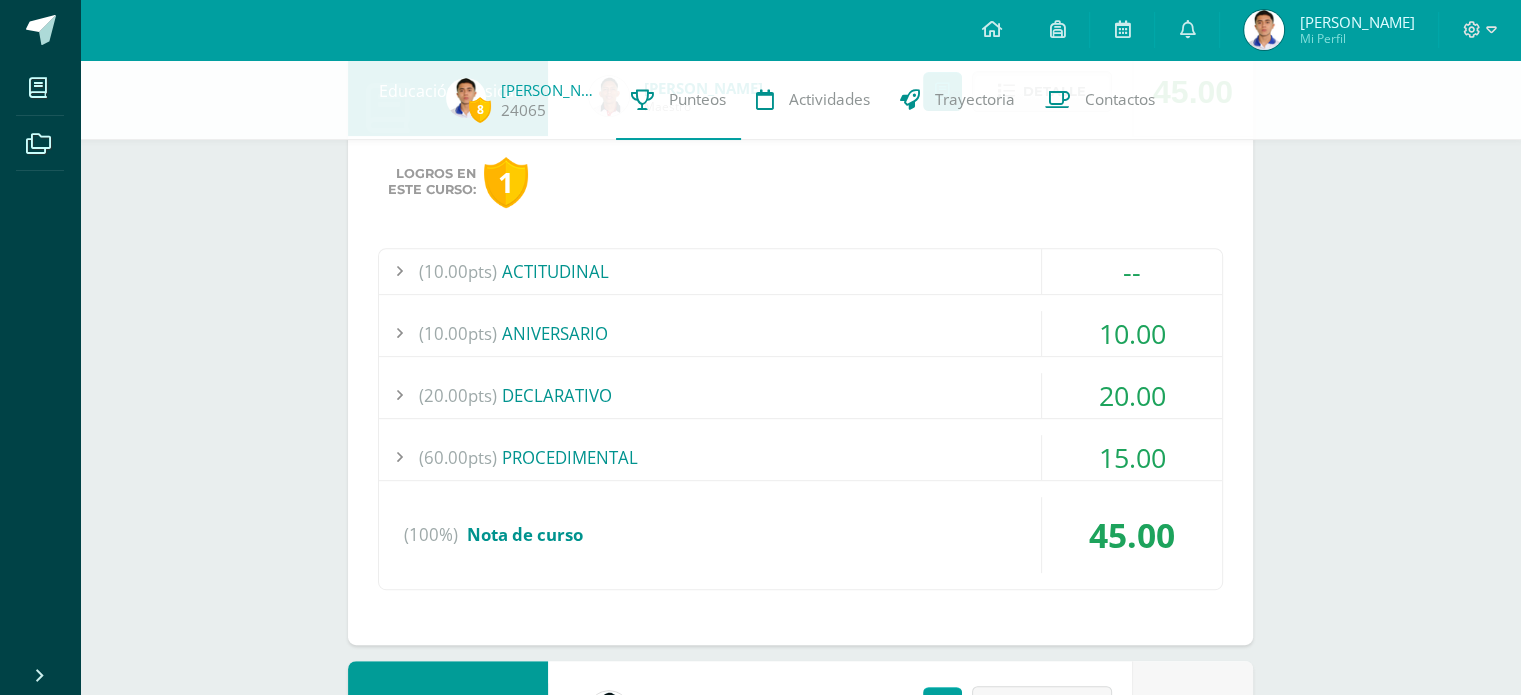 scroll, scrollTop: 800, scrollLeft: 0, axis: vertical 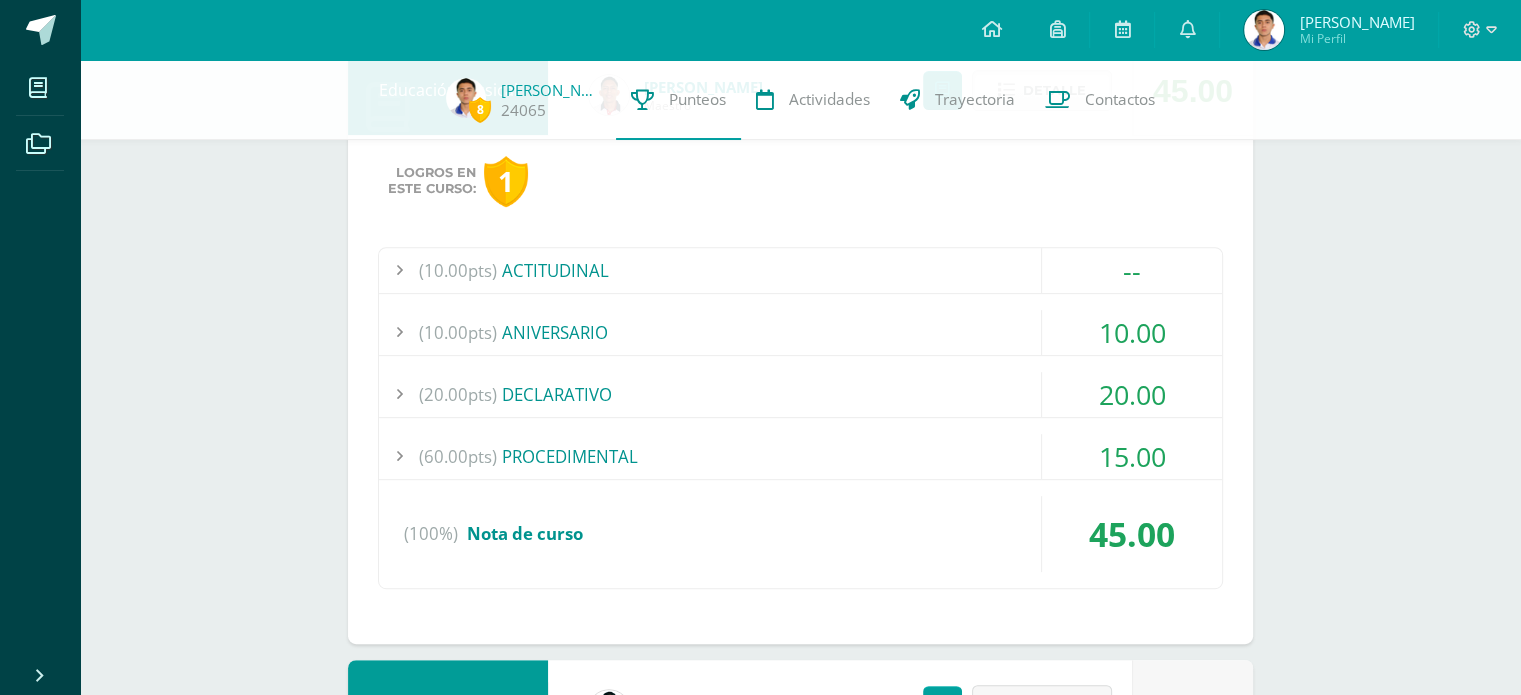click on "15.00" at bounding box center (1132, 456) 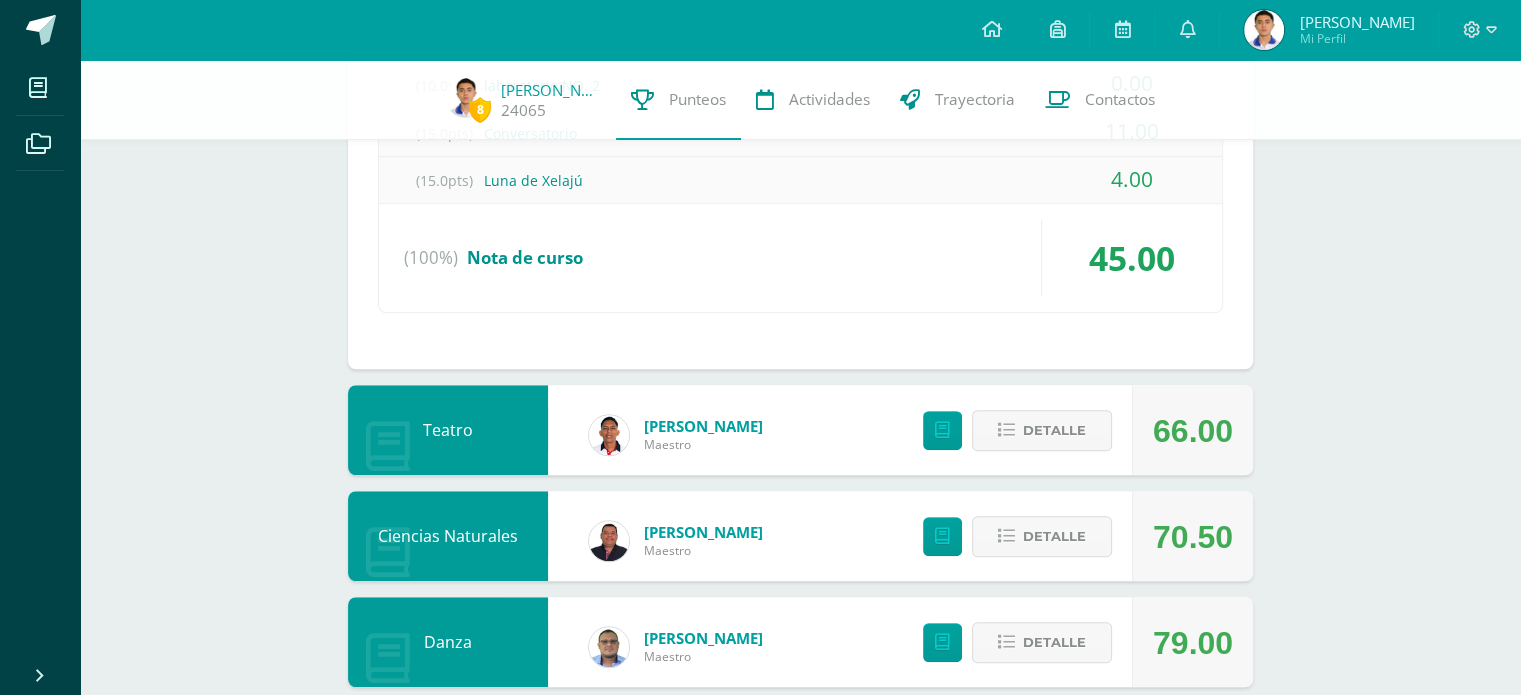 scroll, scrollTop: 1500, scrollLeft: 0, axis: vertical 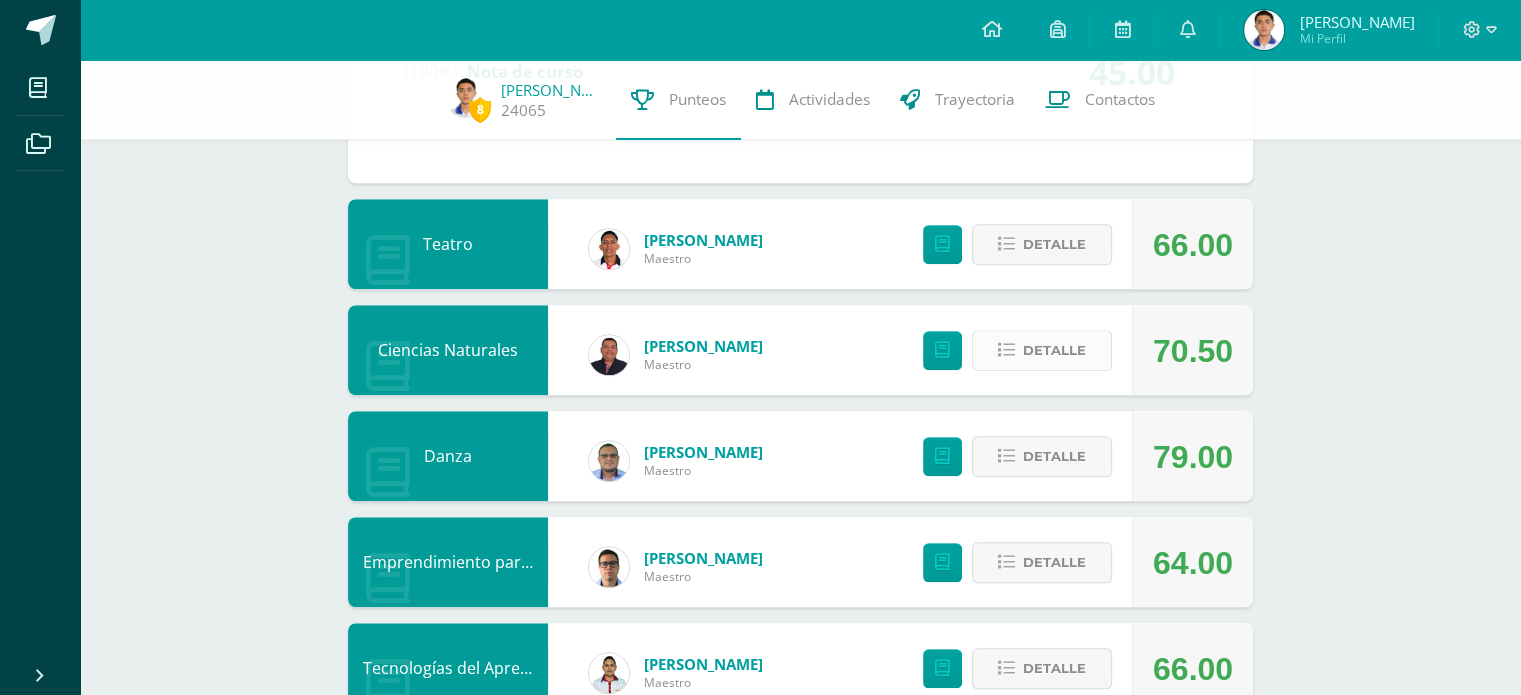 click on "Detalle" at bounding box center [1054, 350] 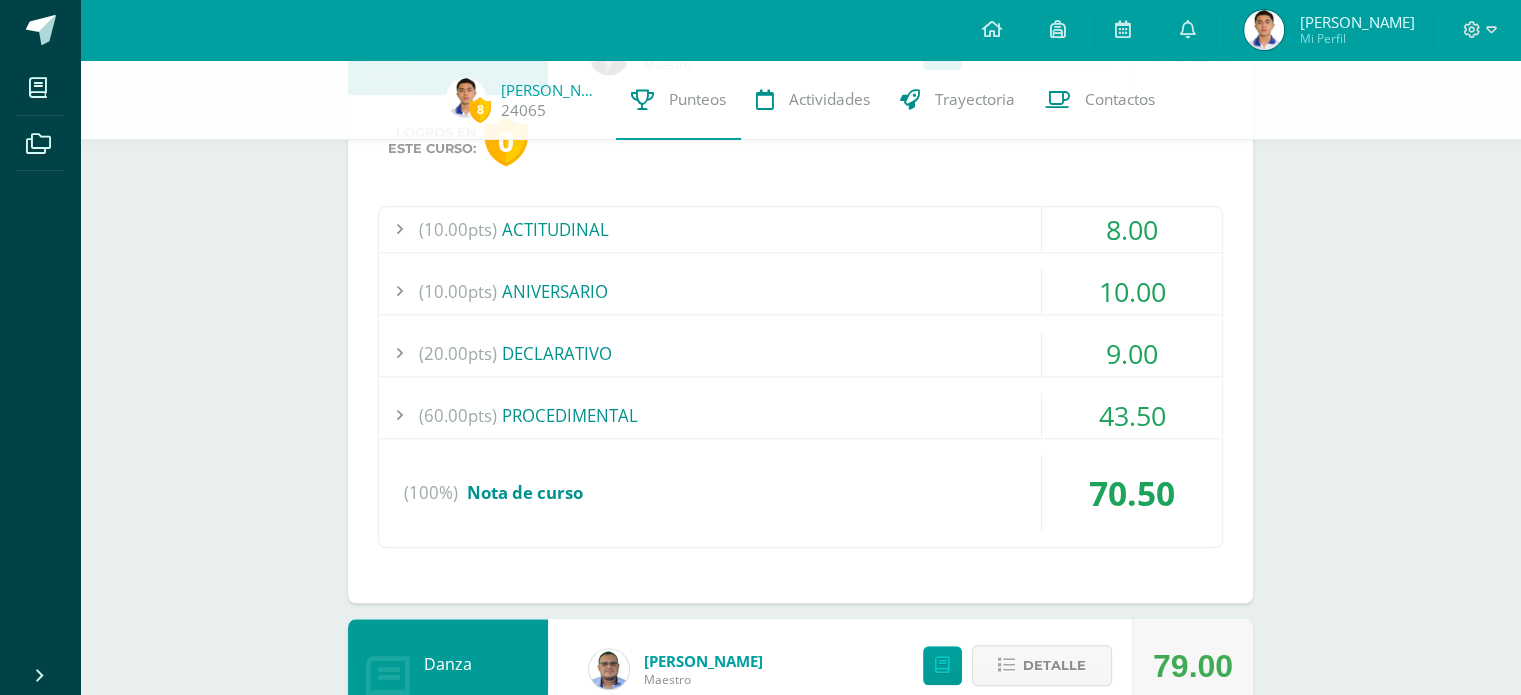 click on "9.00" at bounding box center [1132, 353] 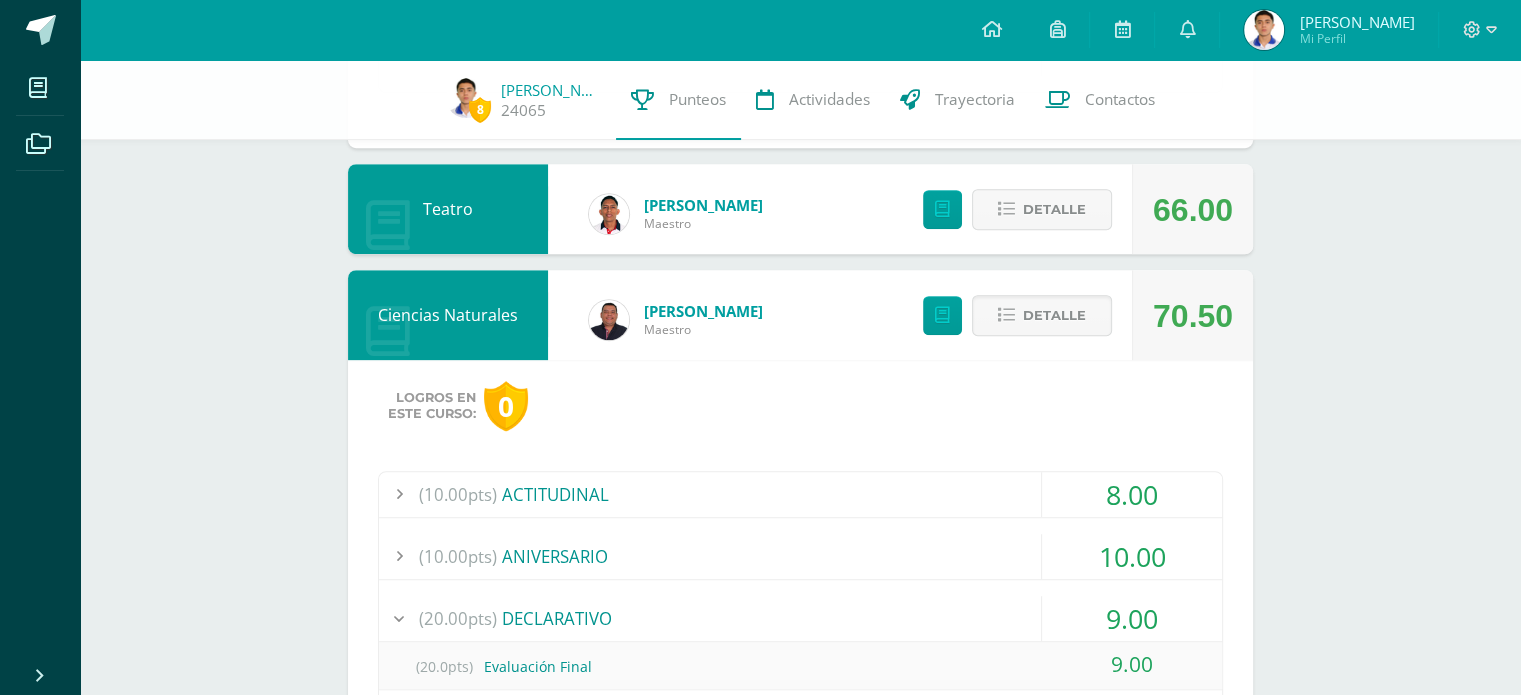 scroll, scrollTop: 1262, scrollLeft: 0, axis: vertical 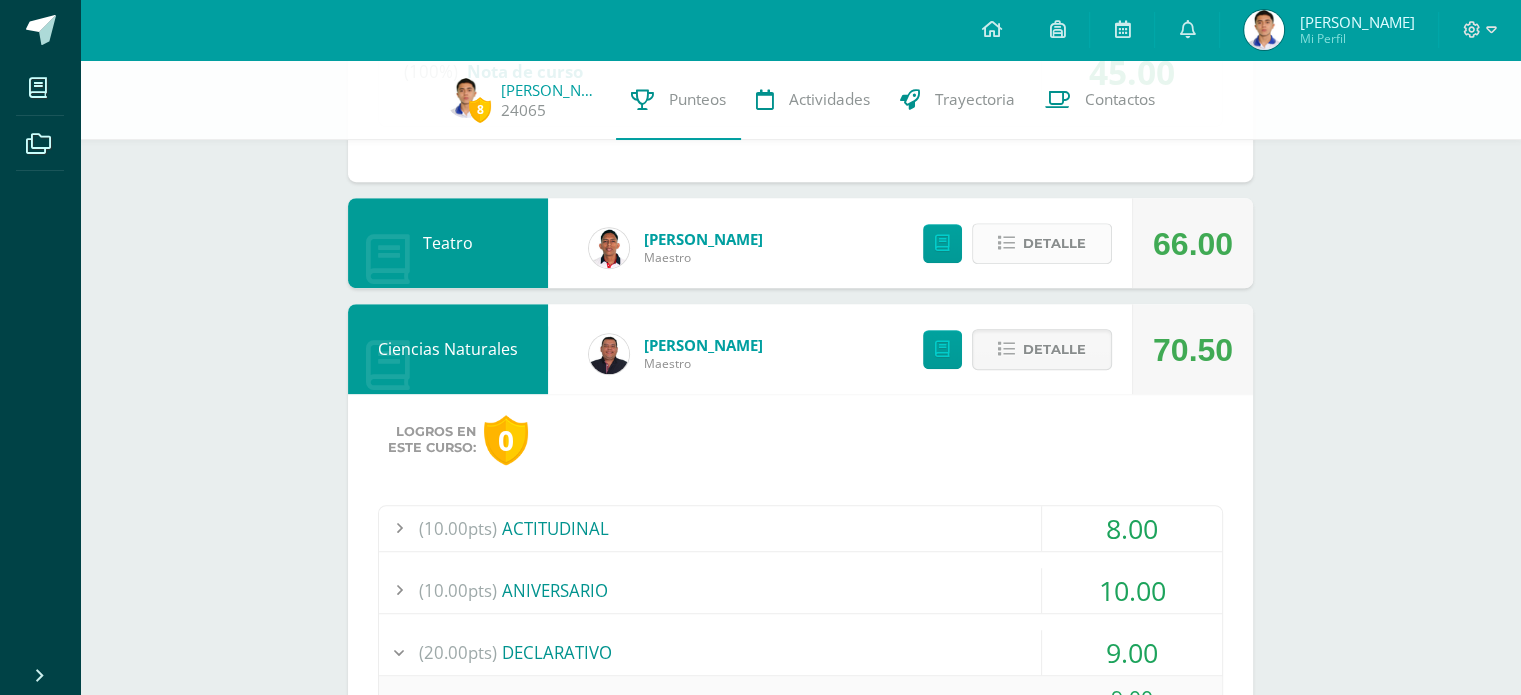 click on "Detalle" at bounding box center [1054, 243] 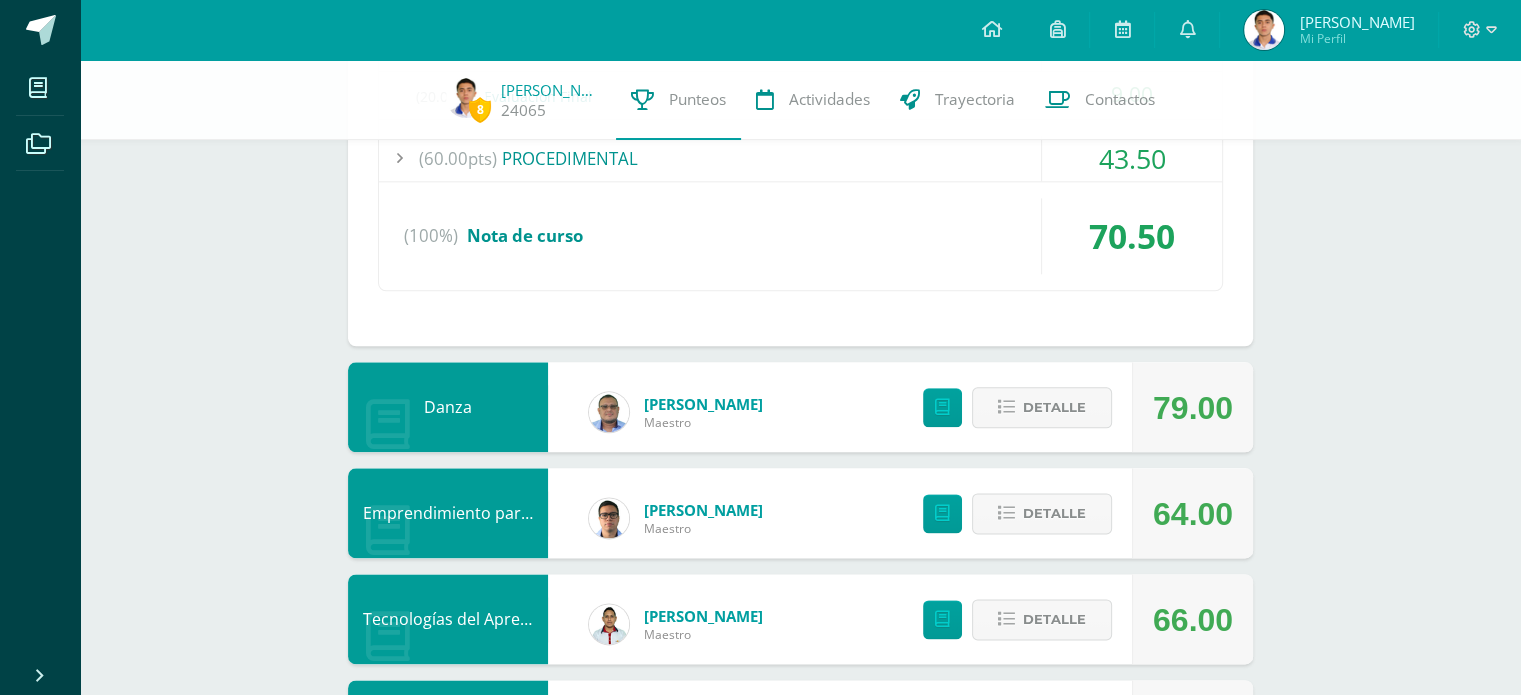 scroll, scrollTop: 2562, scrollLeft: 0, axis: vertical 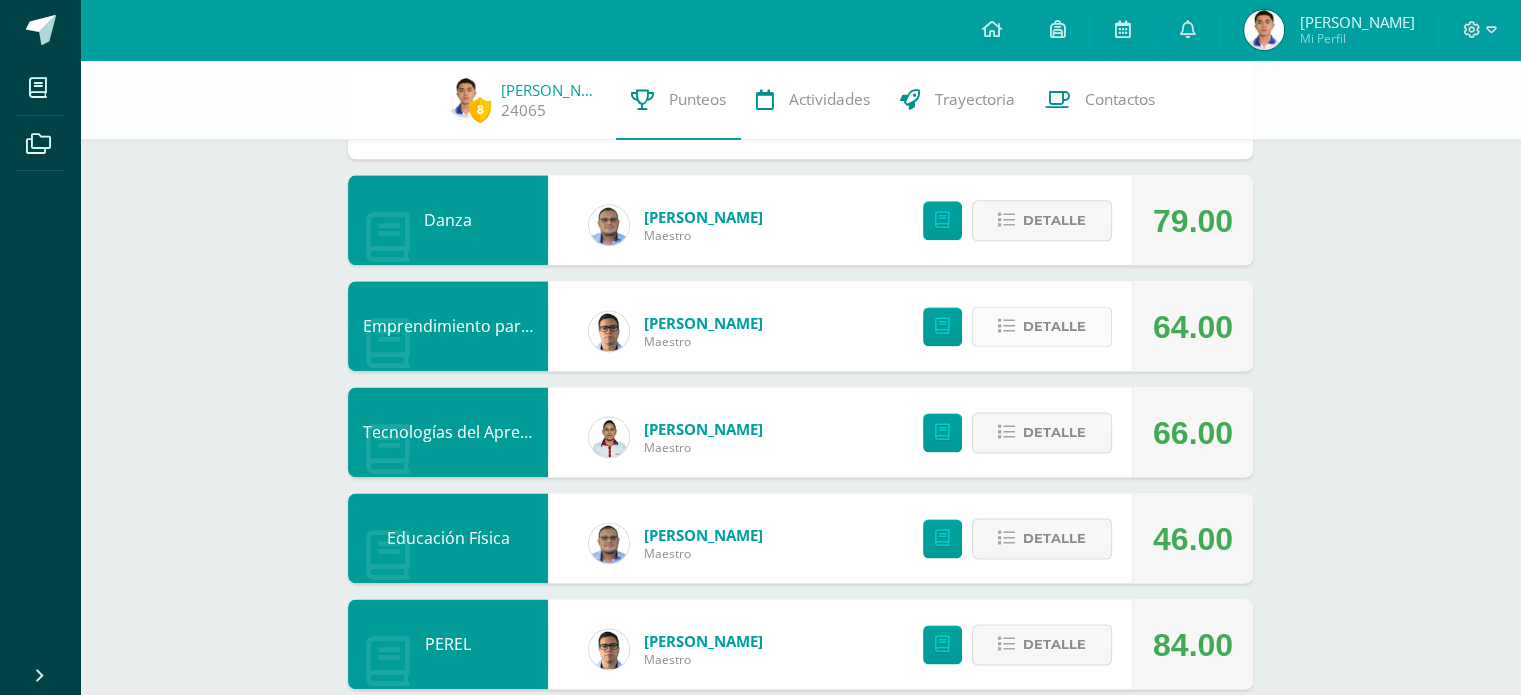 click on "Detalle" at bounding box center [1054, 326] 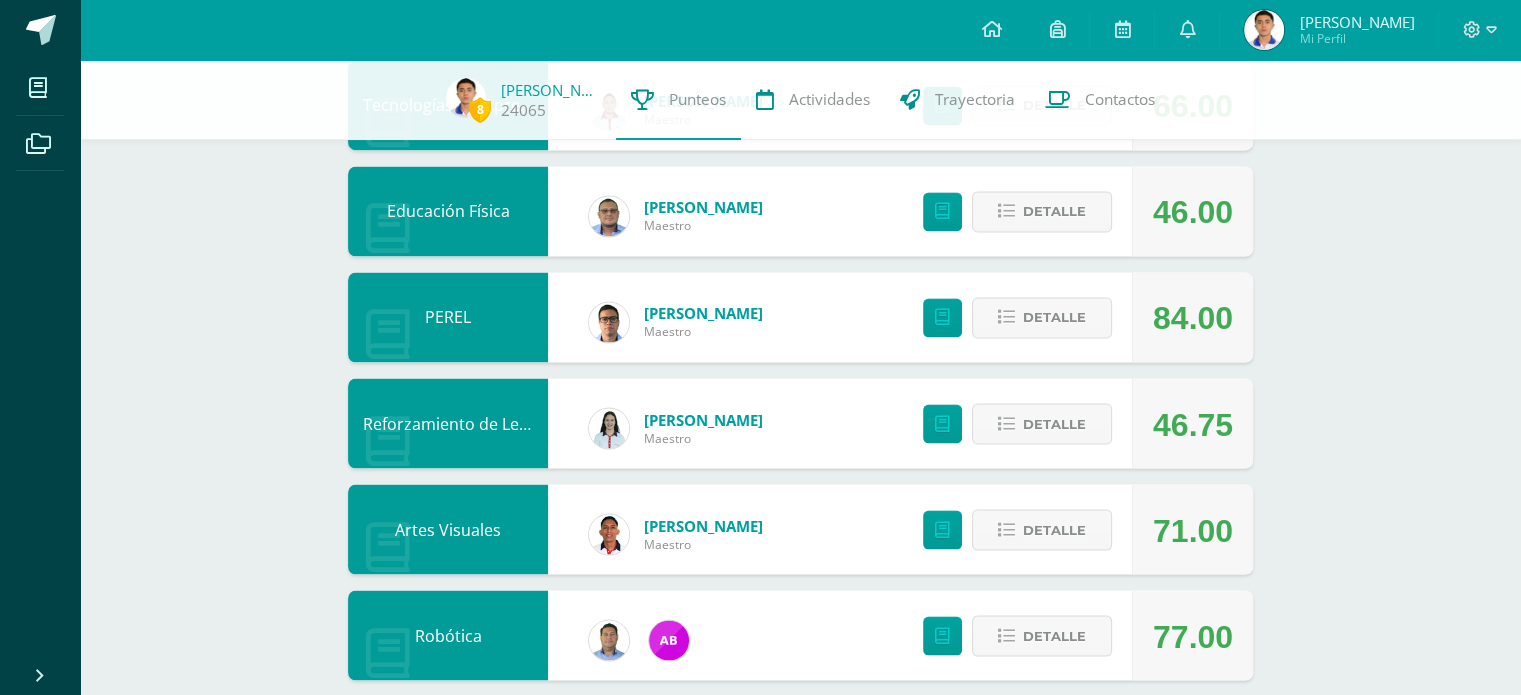 scroll, scrollTop: 3416, scrollLeft: 0, axis: vertical 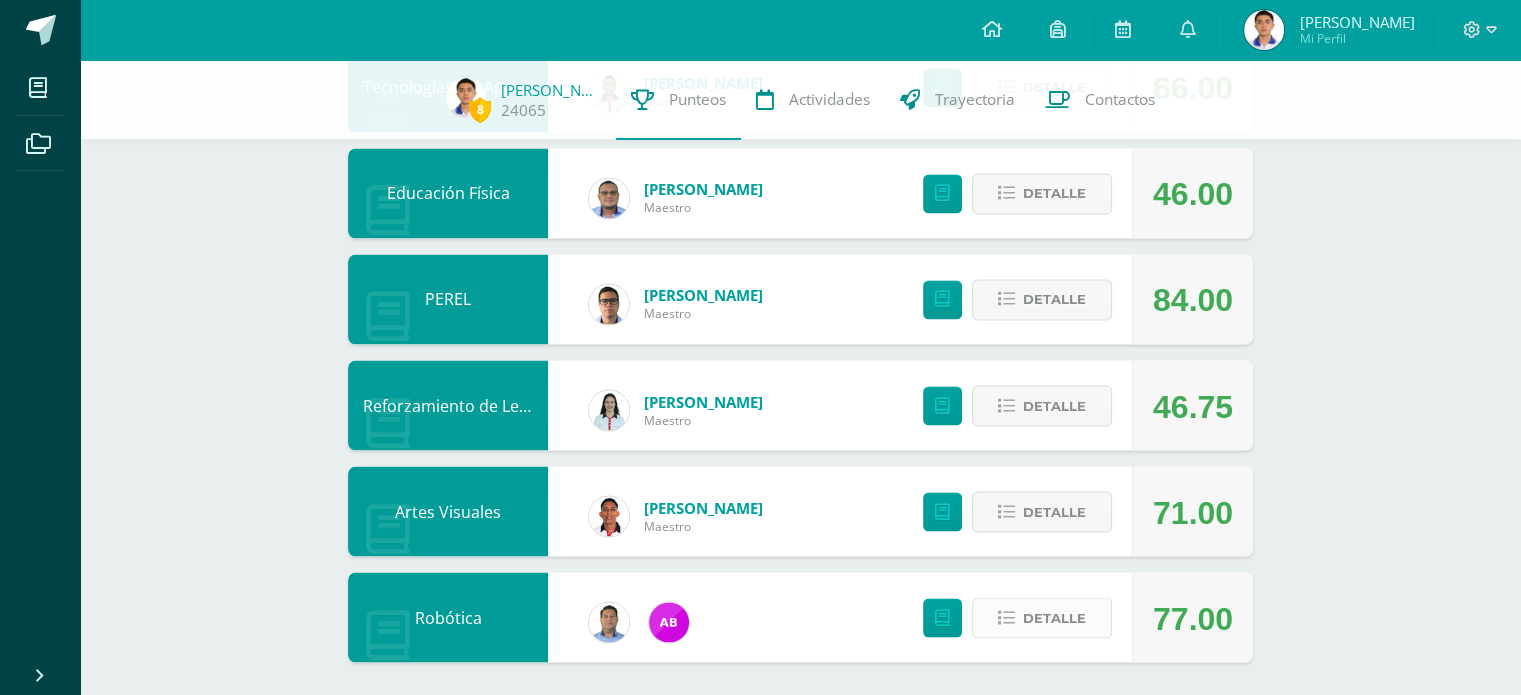 click on "Detalle" at bounding box center [1054, 617] 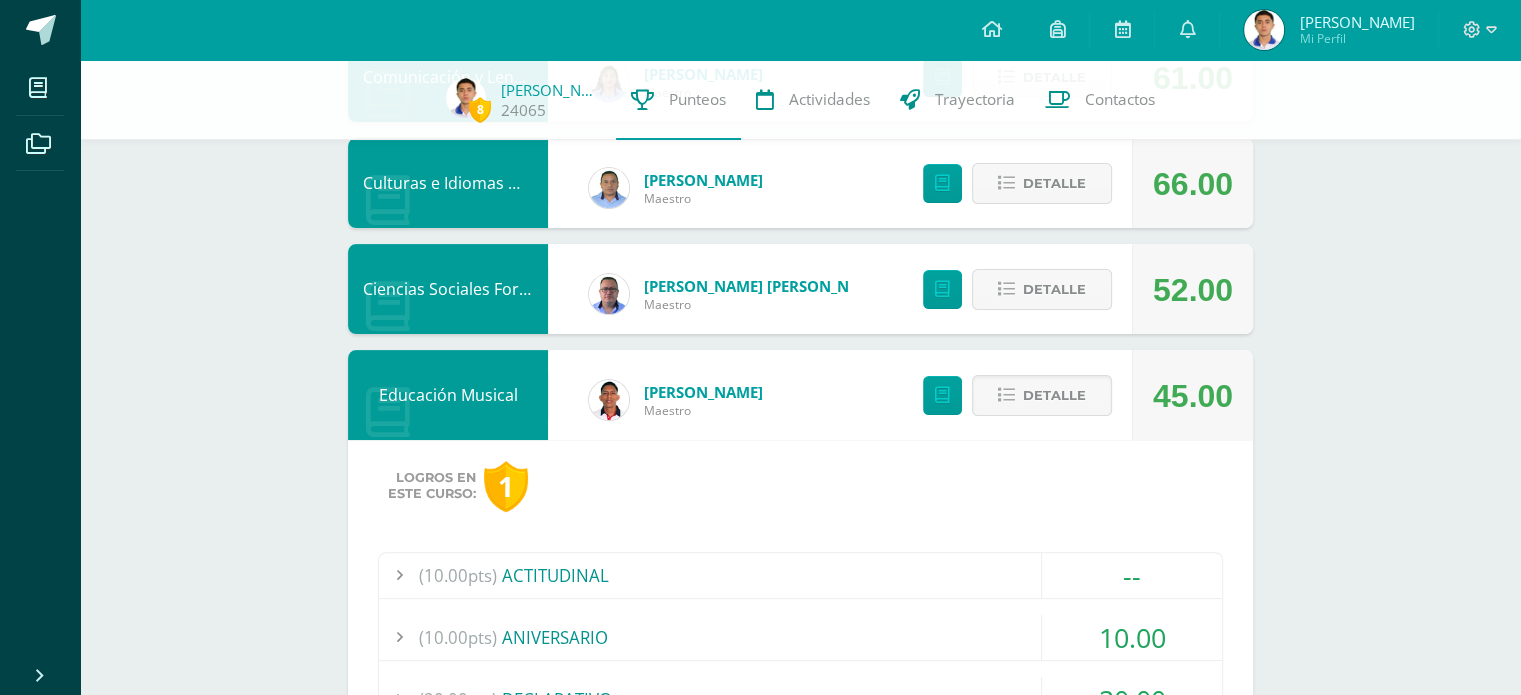 scroll, scrollTop: 500, scrollLeft: 0, axis: vertical 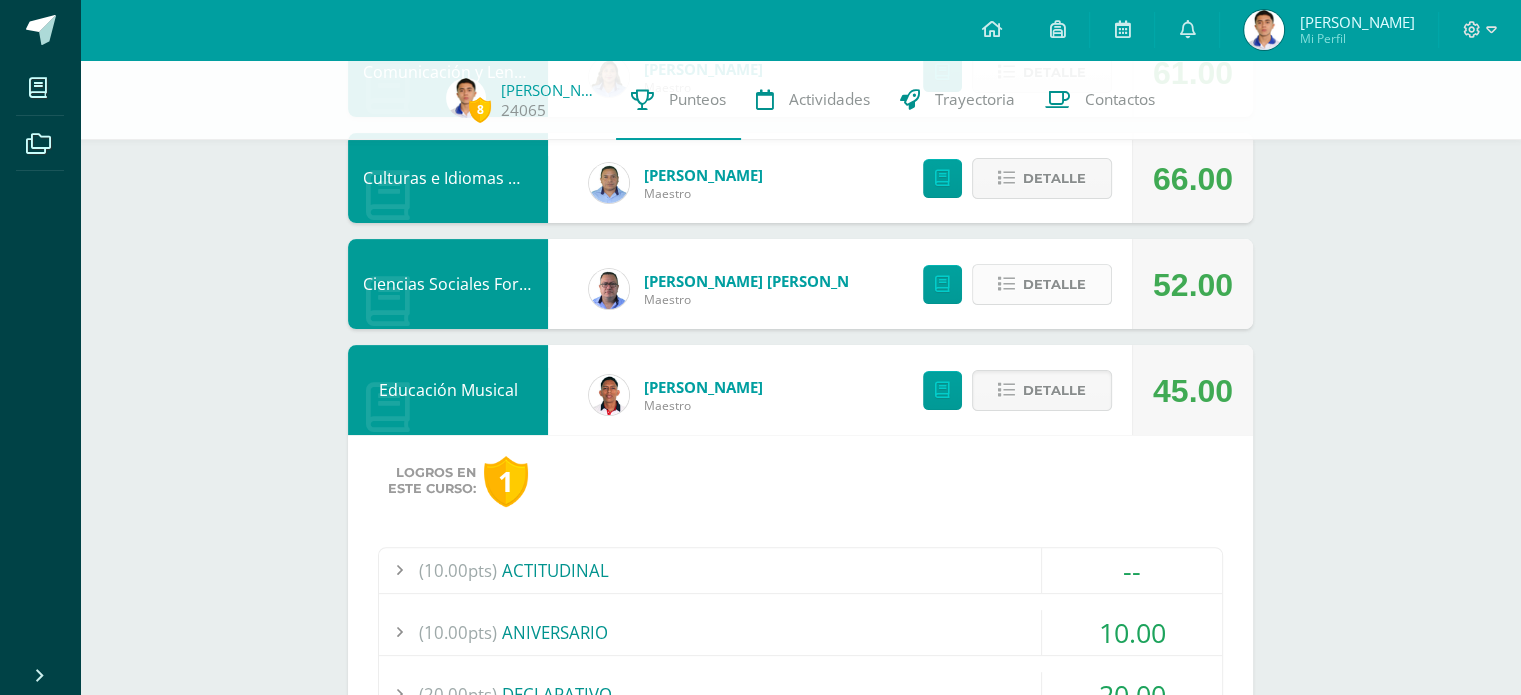 click on "Detalle" at bounding box center (1054, 284) 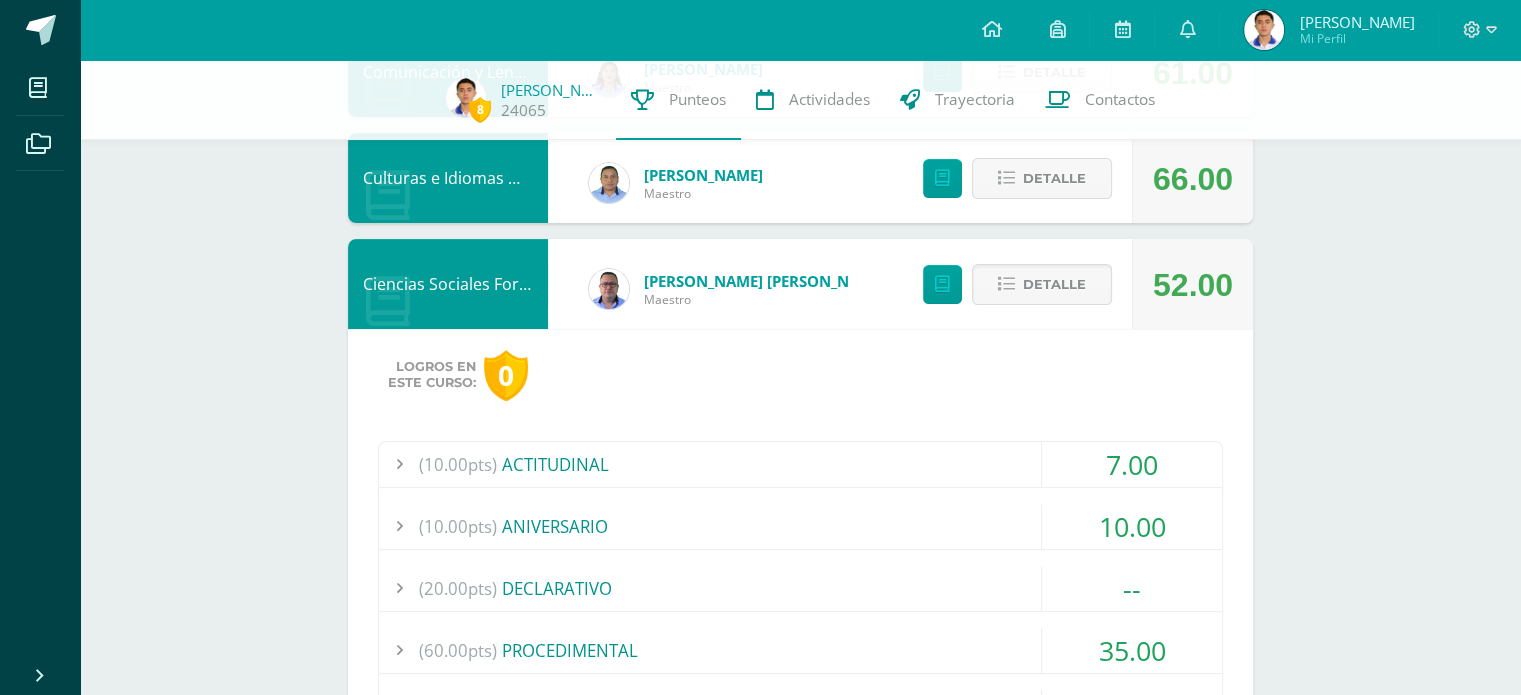 scroll, scrollTop: 700, scrollLeft: 0, axis: vertical 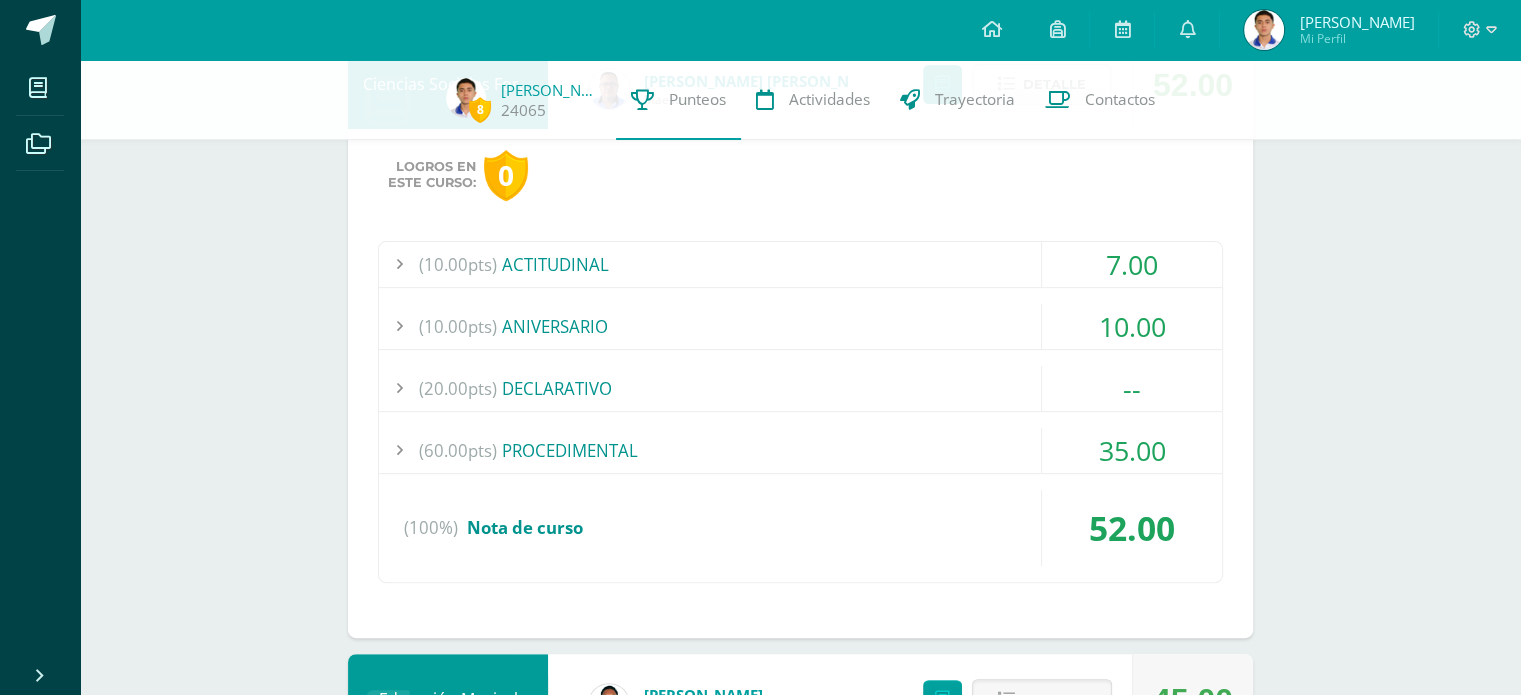 click on "--" at bounding box center (1132, 388) 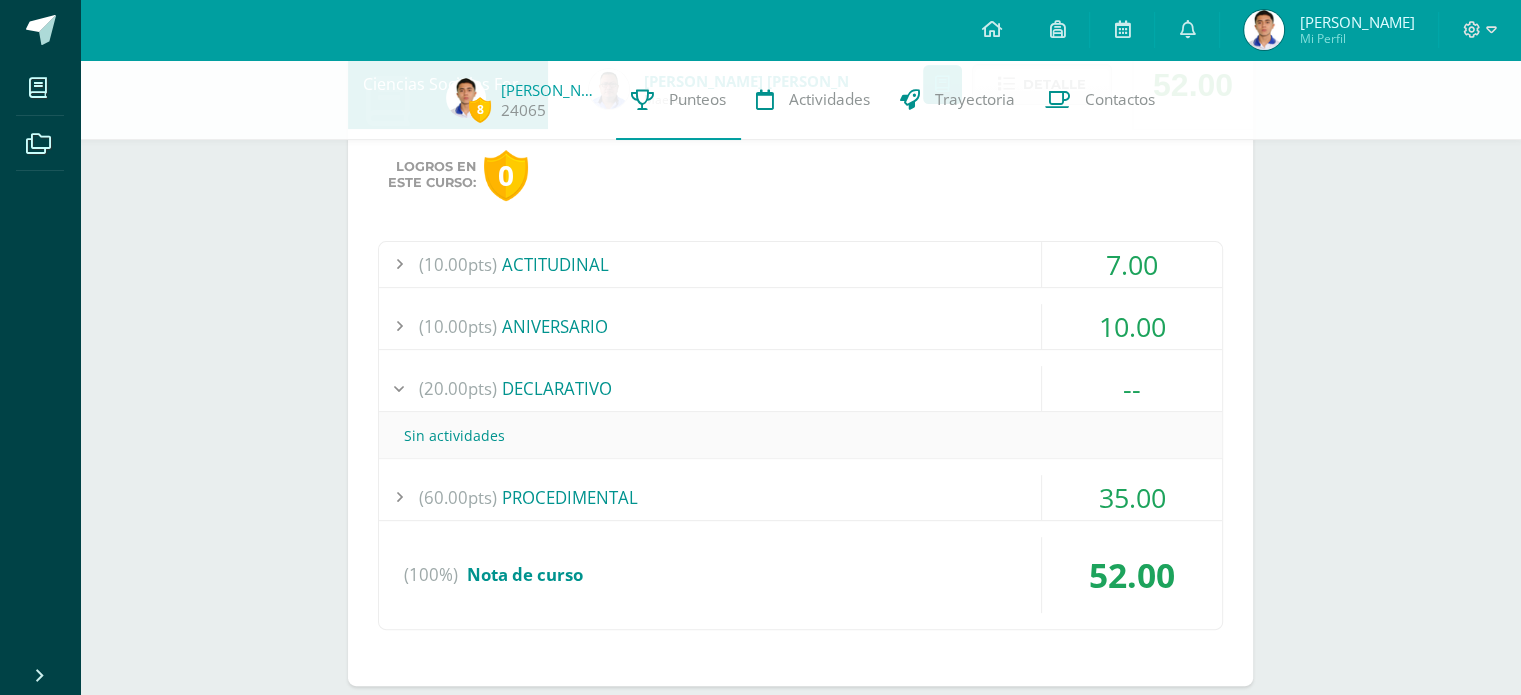 click on "--" at bounding box center (1132, 388) 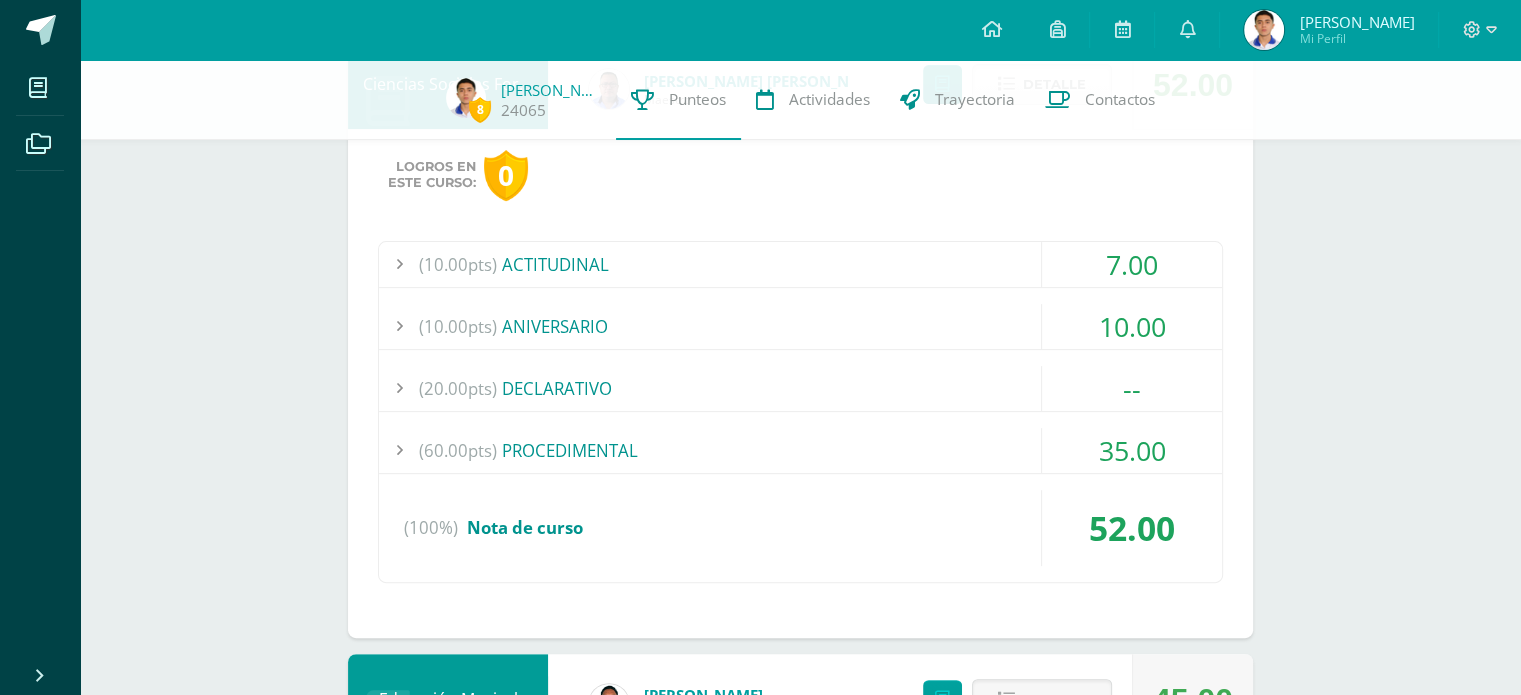click on "35.00" at bounding box center (1132, 450) 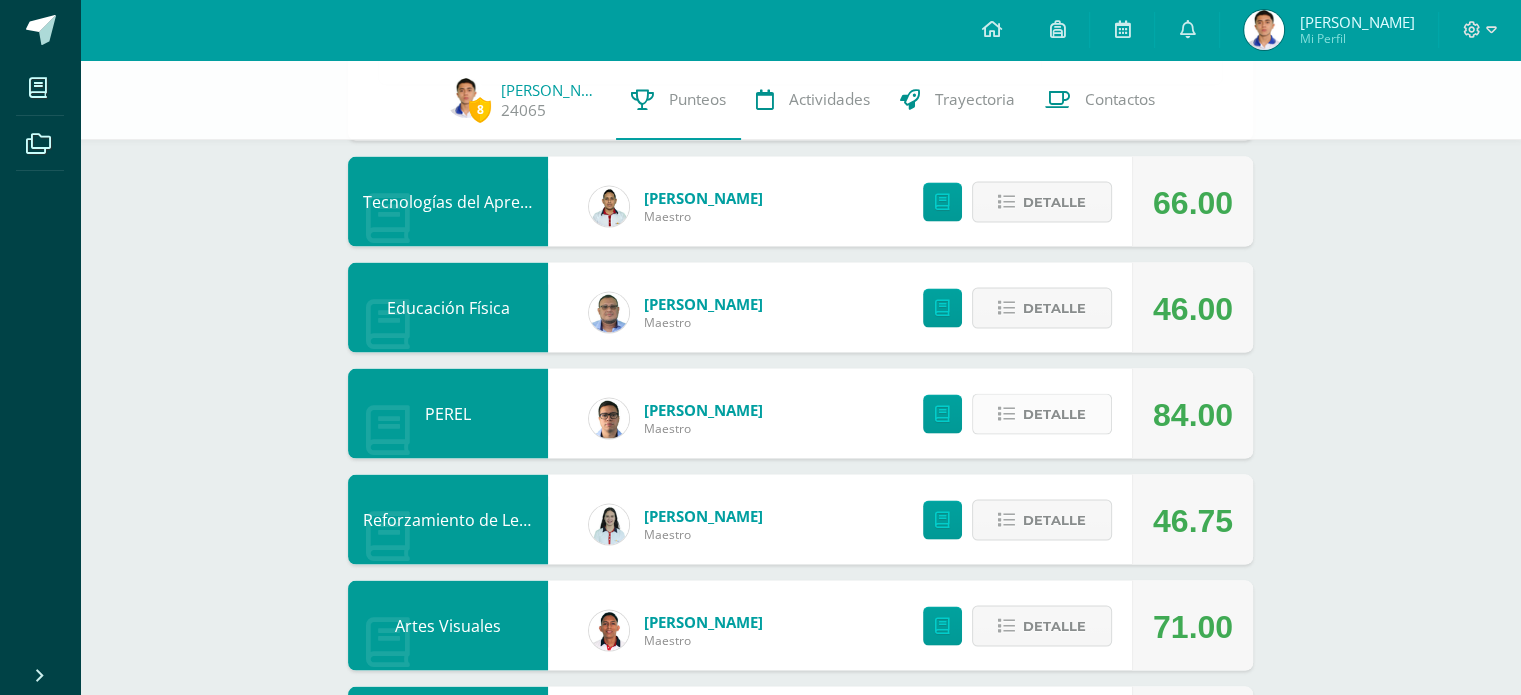 scroll, scrollTop: 4100, scrollLeft: 0, axis: vertical 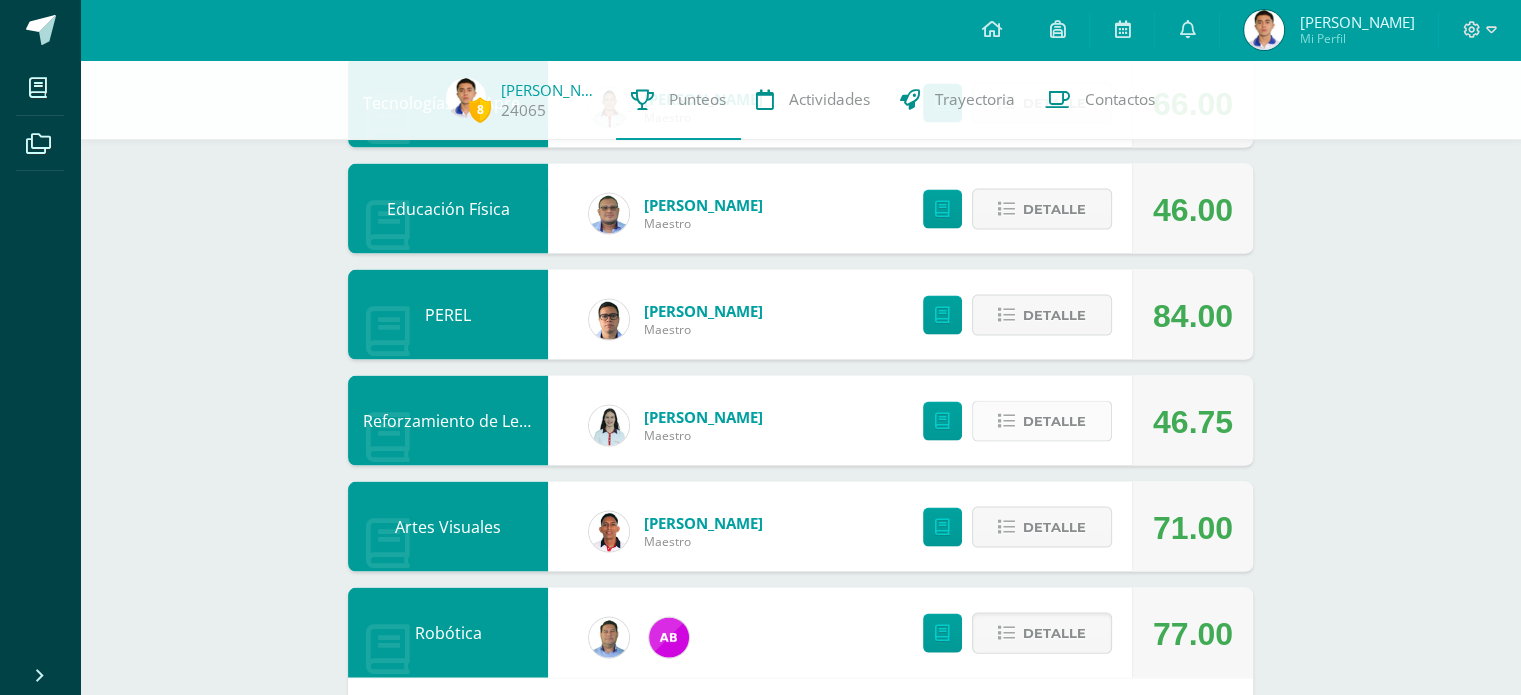 click on "Detalle" at bounding box center [1054, 421] 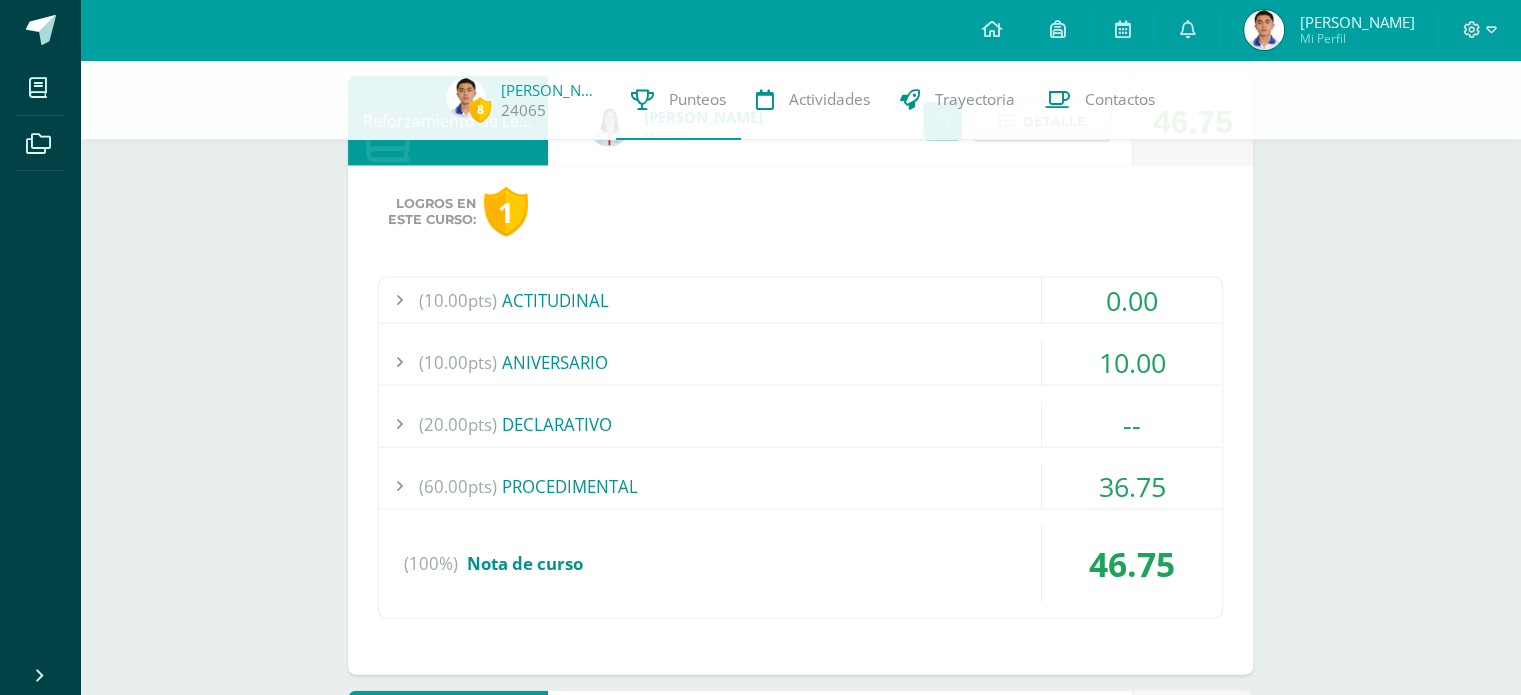 click on "--" at bounding box center [1132, 424] 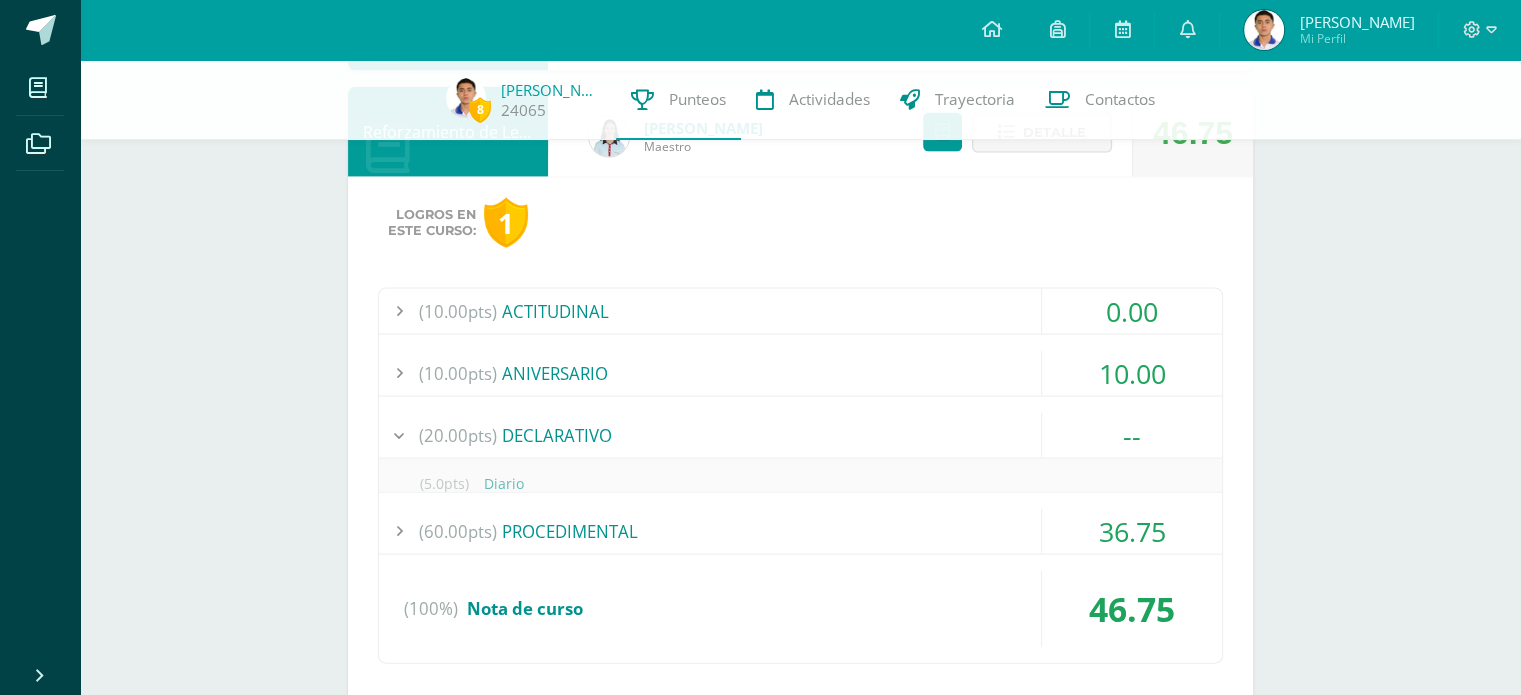 scroll, scrollTop: 4162, scrollLeft: 0, axis: vertical 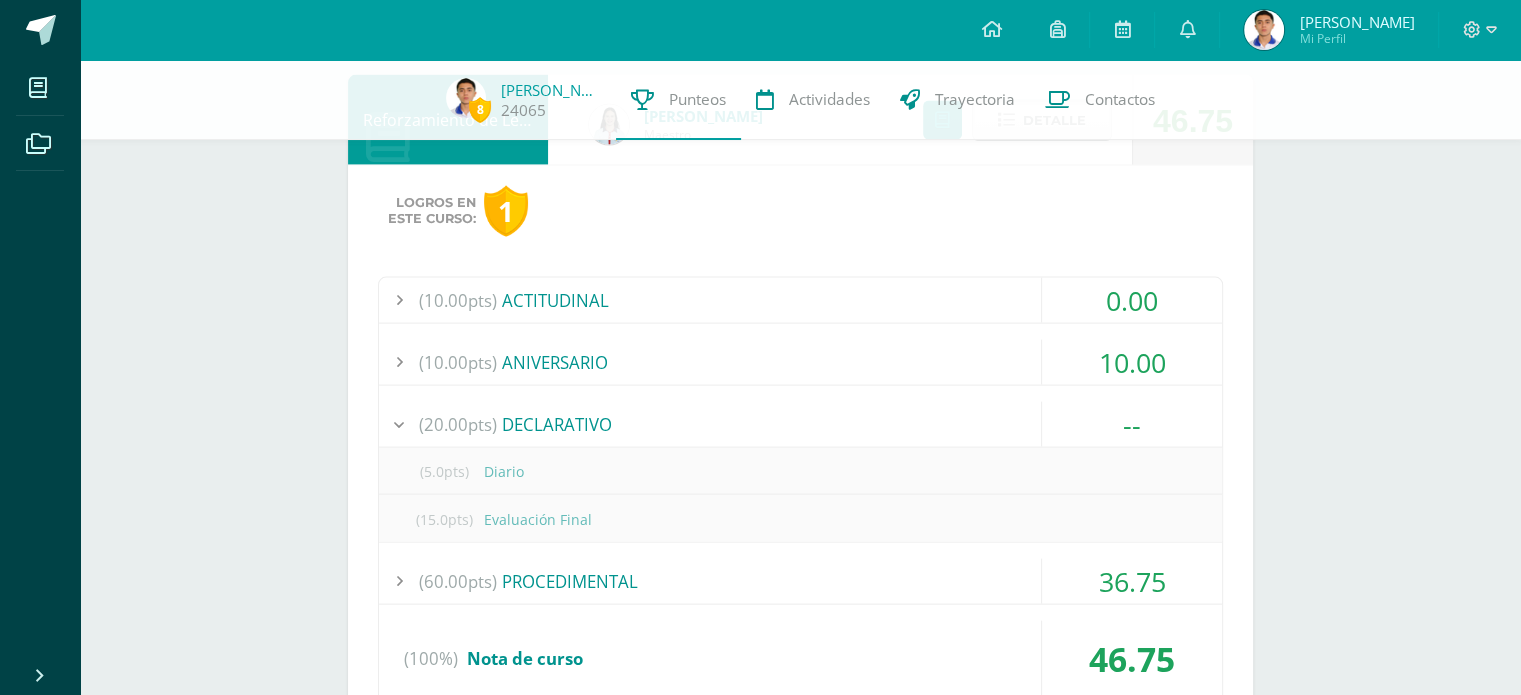 click on "--" at bounding box center [1132, 424] 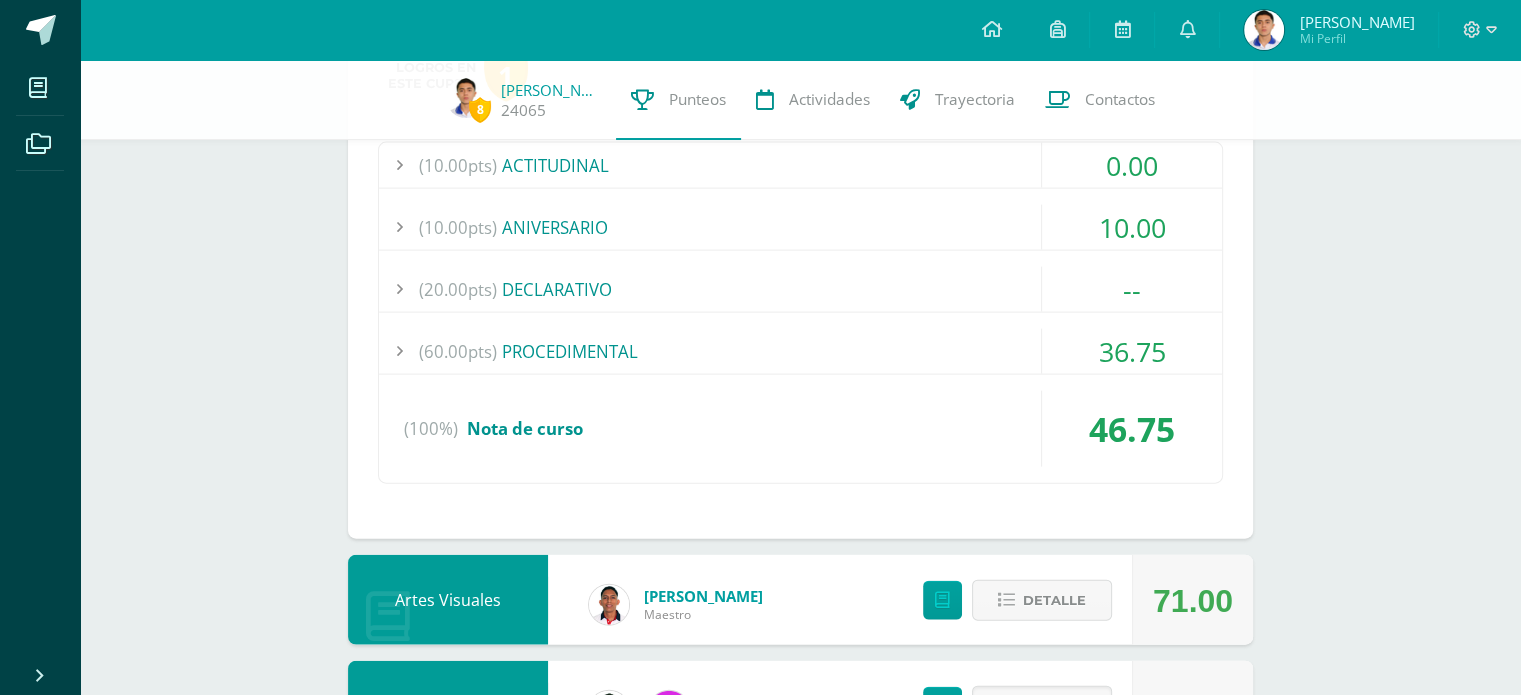 scroll, scrollTop: 4262, scrollLeft: 0, axis: vertical 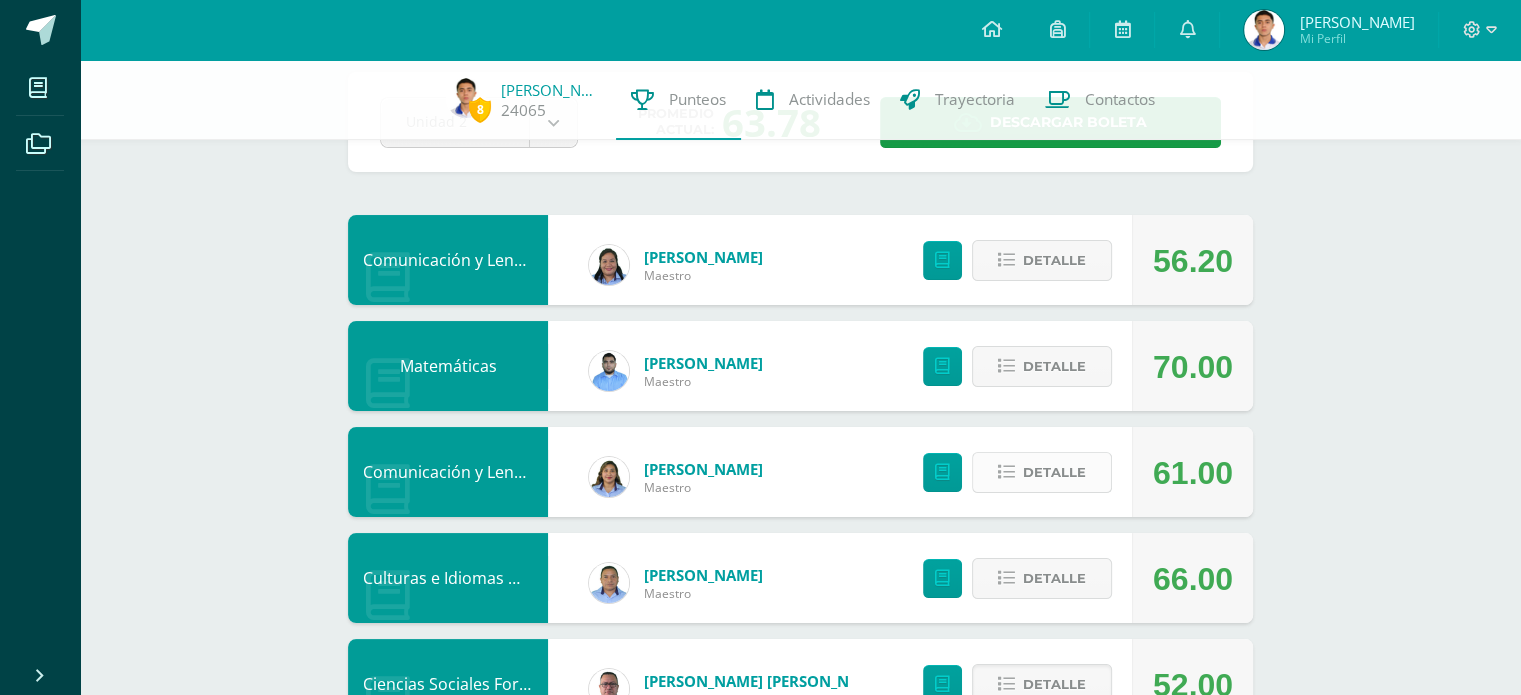 click on "Detalle" at bounding box center [1054, 472] 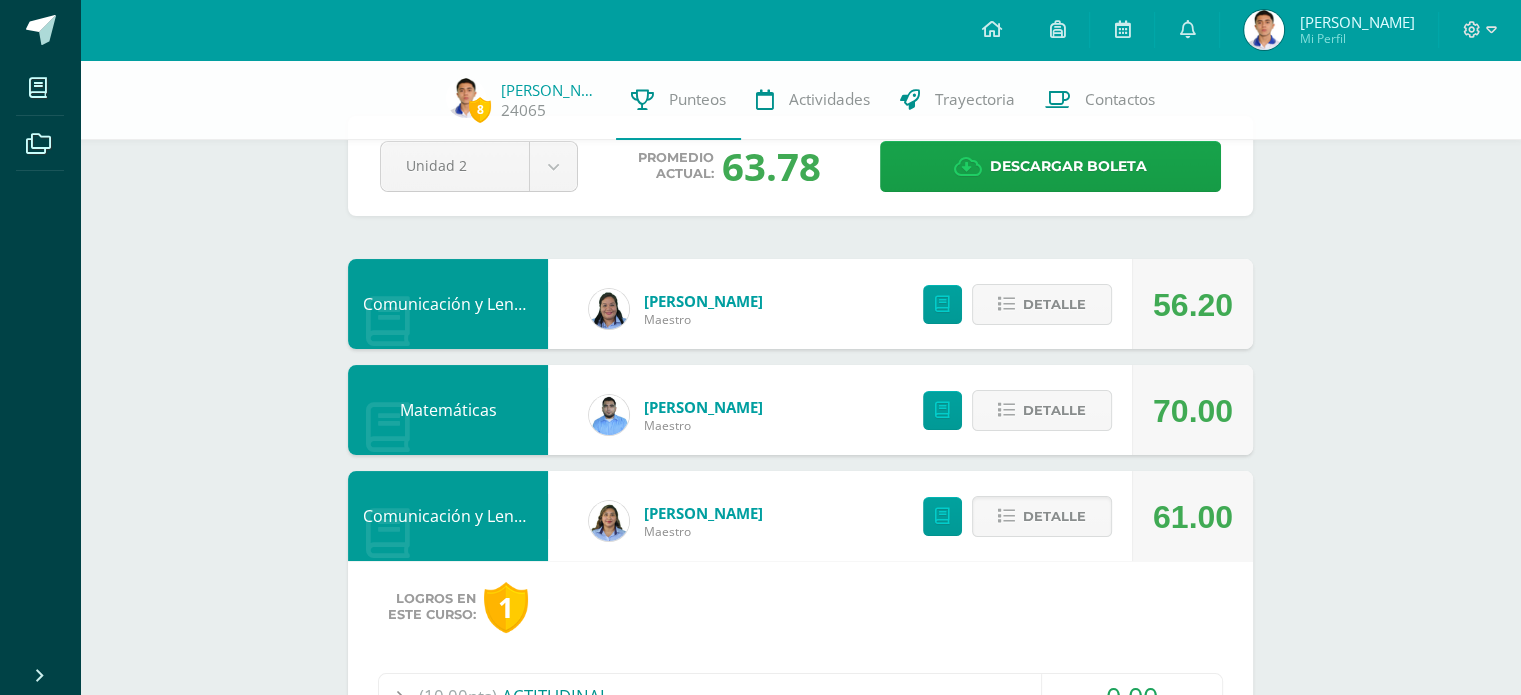 scroll, scrollTop: 100, scrollLeft: 0, axis: vertical 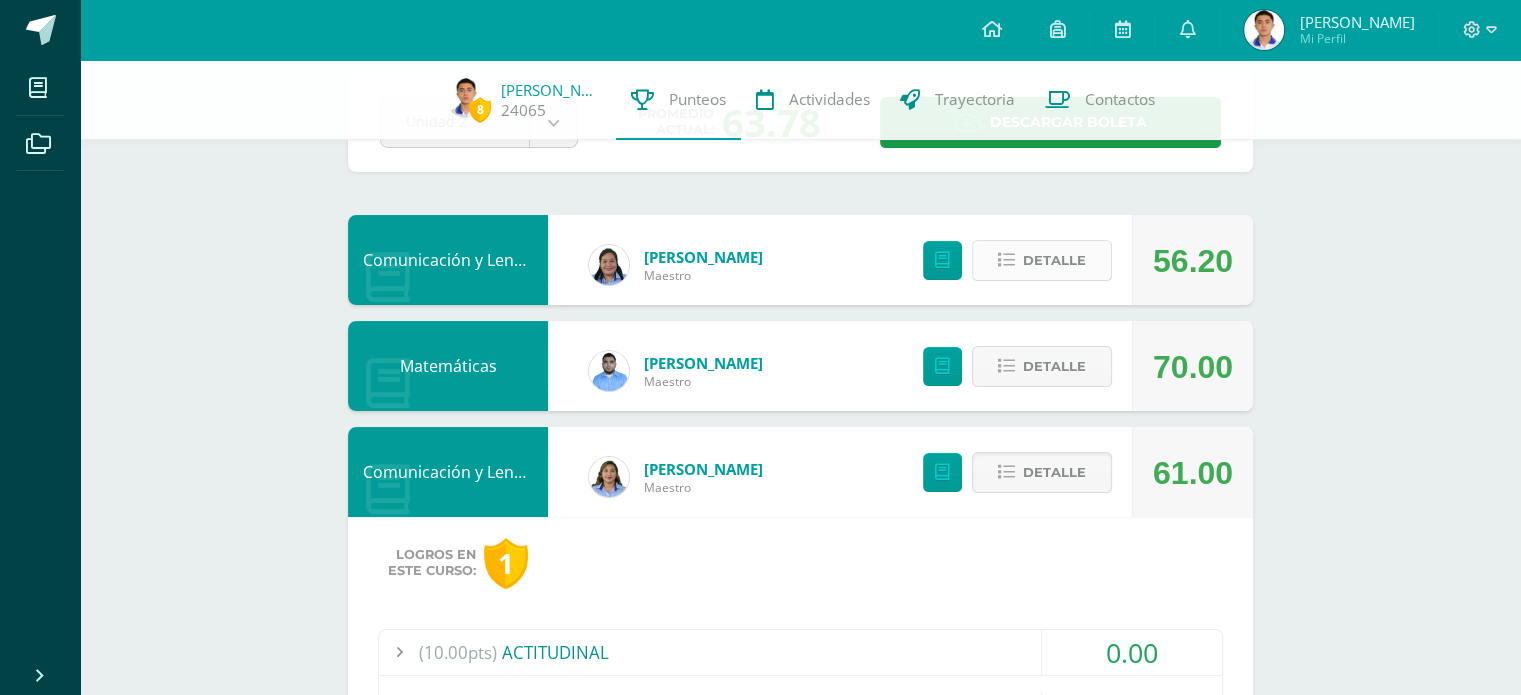 click on "Detalle" at bounding box center (1054, 260) 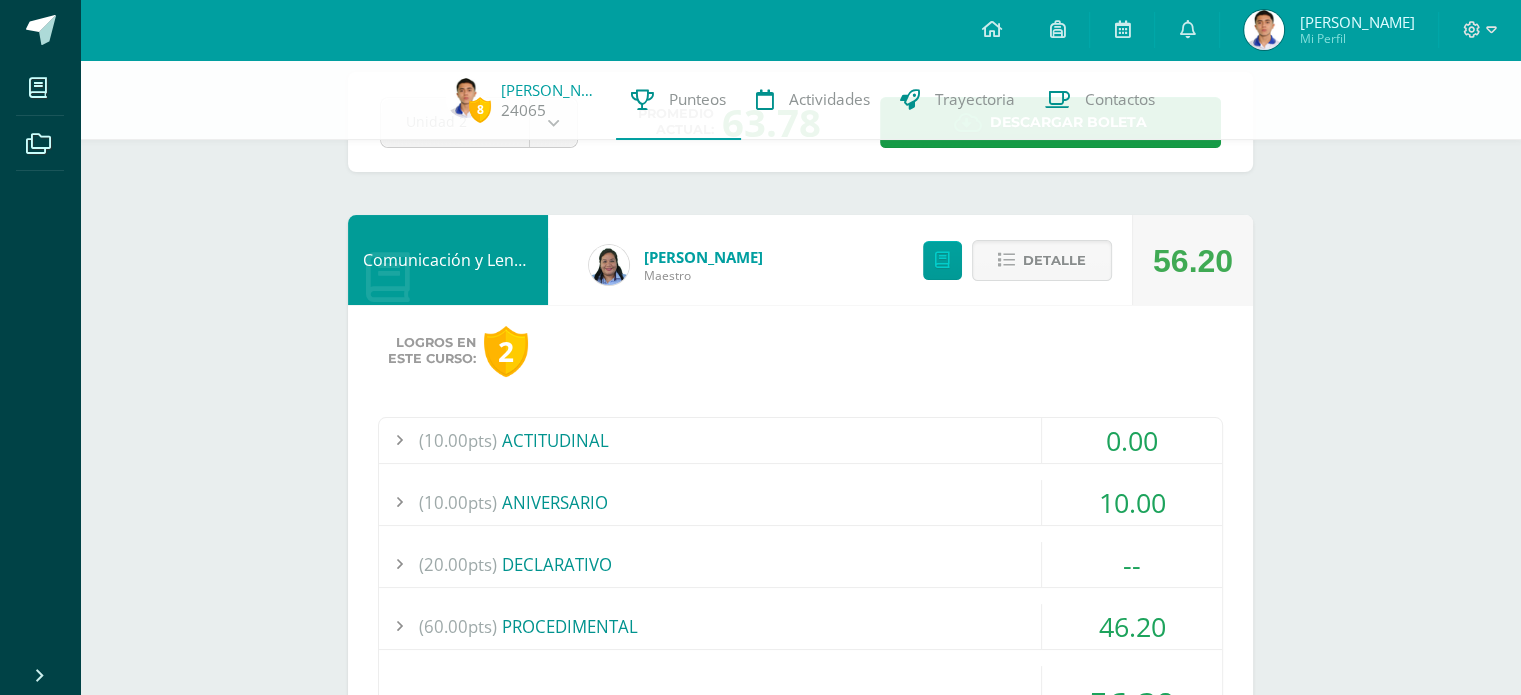click on "(10.00pts)
ACTITUDINAL" at bounding box center [800, 440] 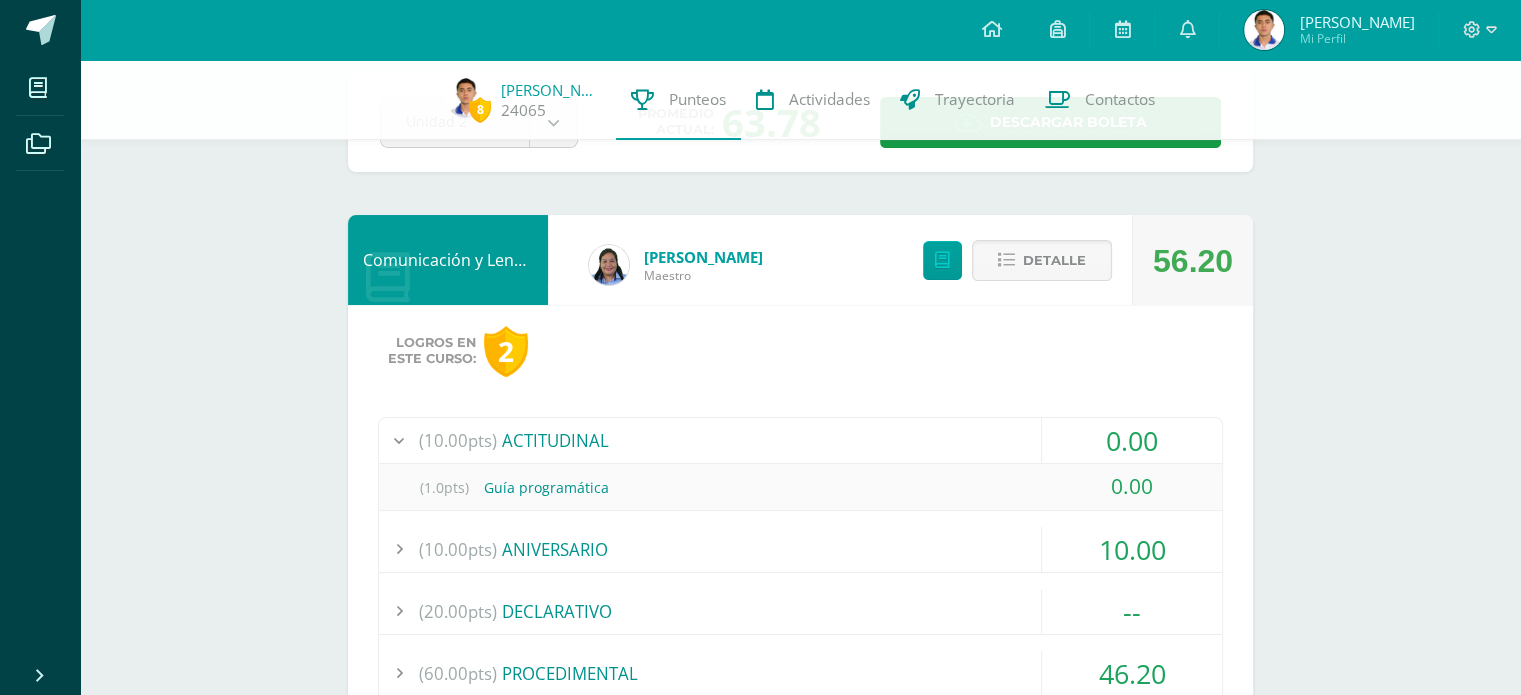 click on "(10.00pts)
ACTITUDINAL" at bounding box center [800, 440] 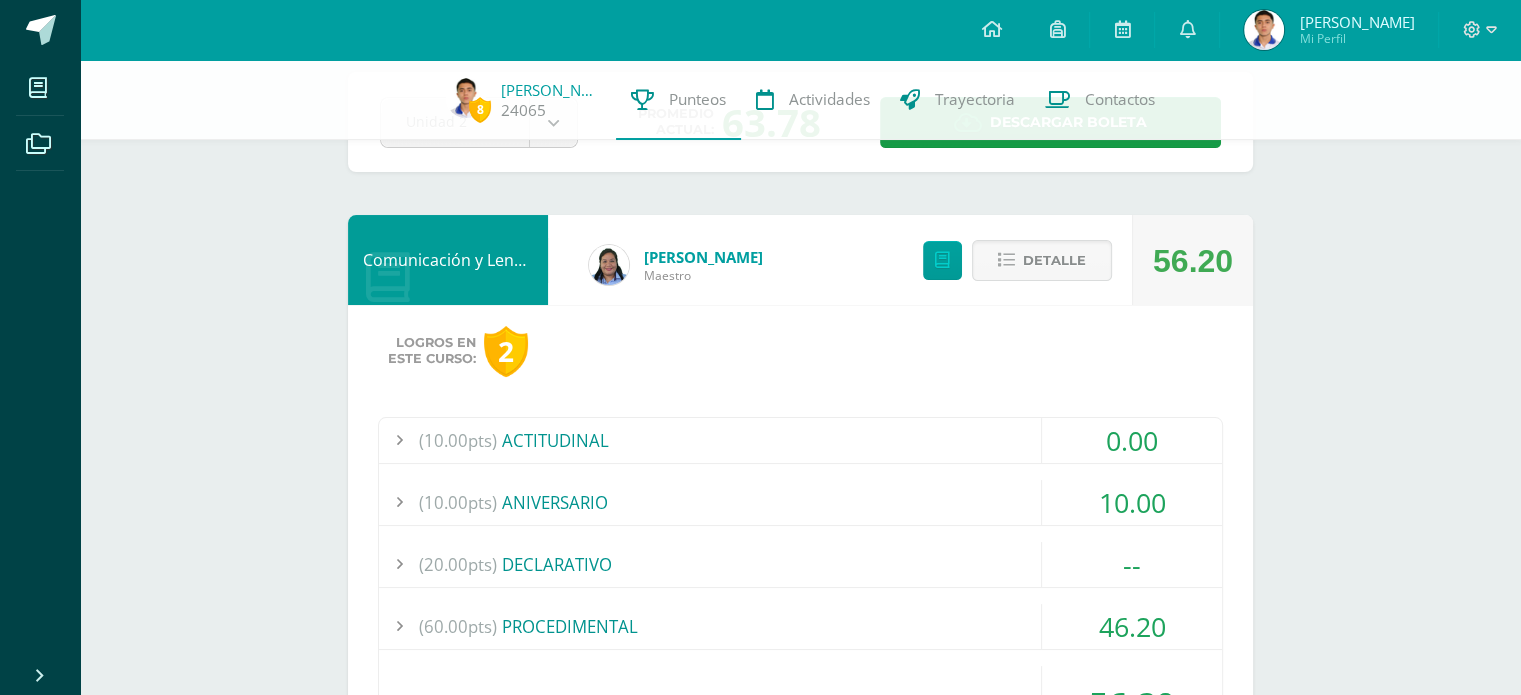 drag, startPoint x: 661, startPoint y: 434, endPoint x: 665, endPoint y: 420, distance: 14.56022 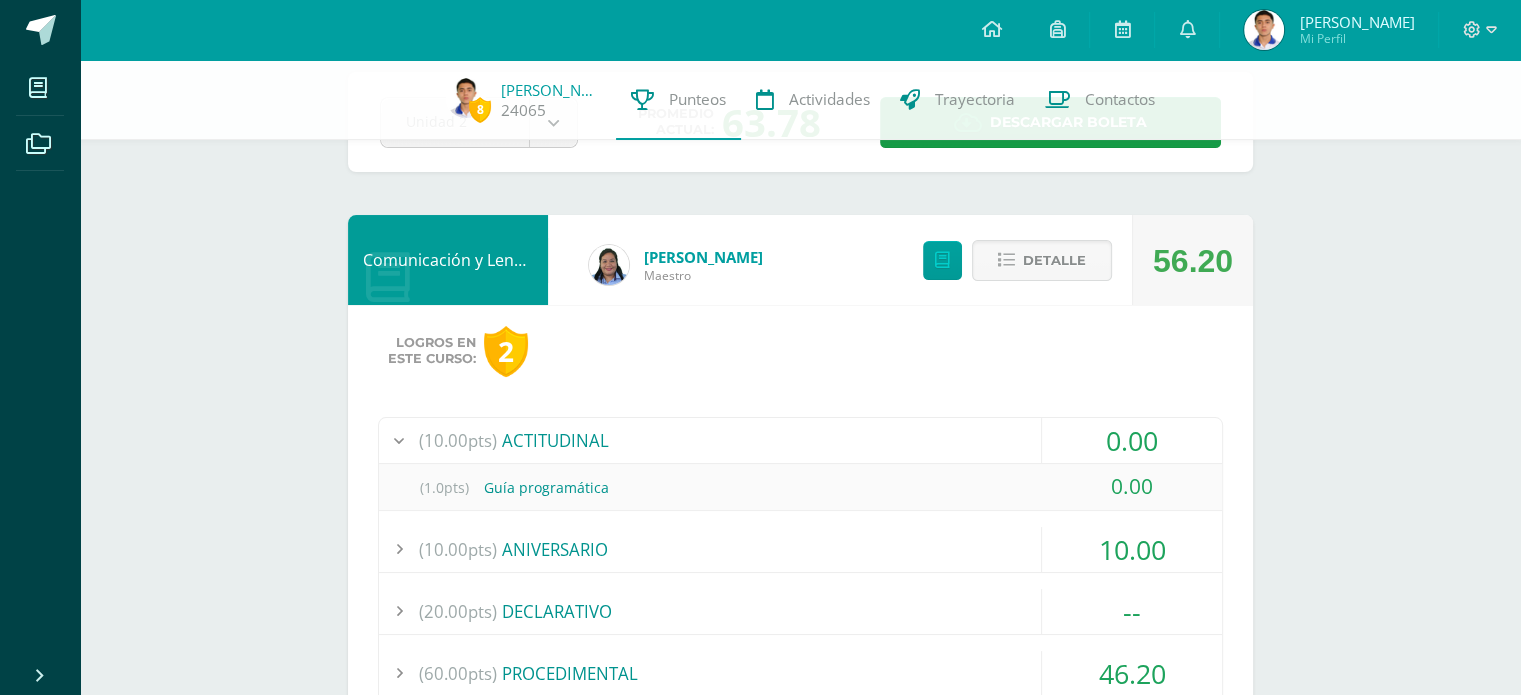 click on "(10.00pts)
ACTITUDINAL" at bounding box center [800, 440] 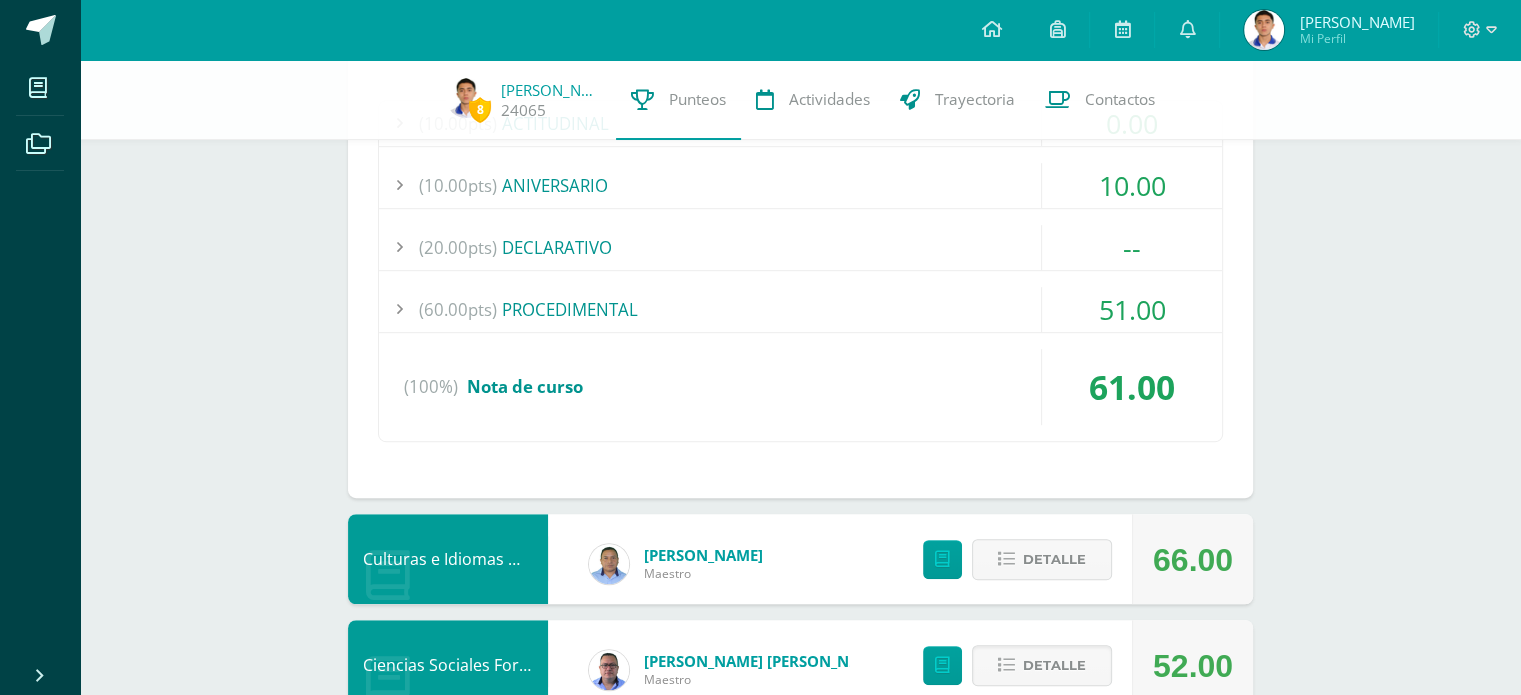 scroll, scrollTop: 1300, scrollLeft: 0, axis: vertical 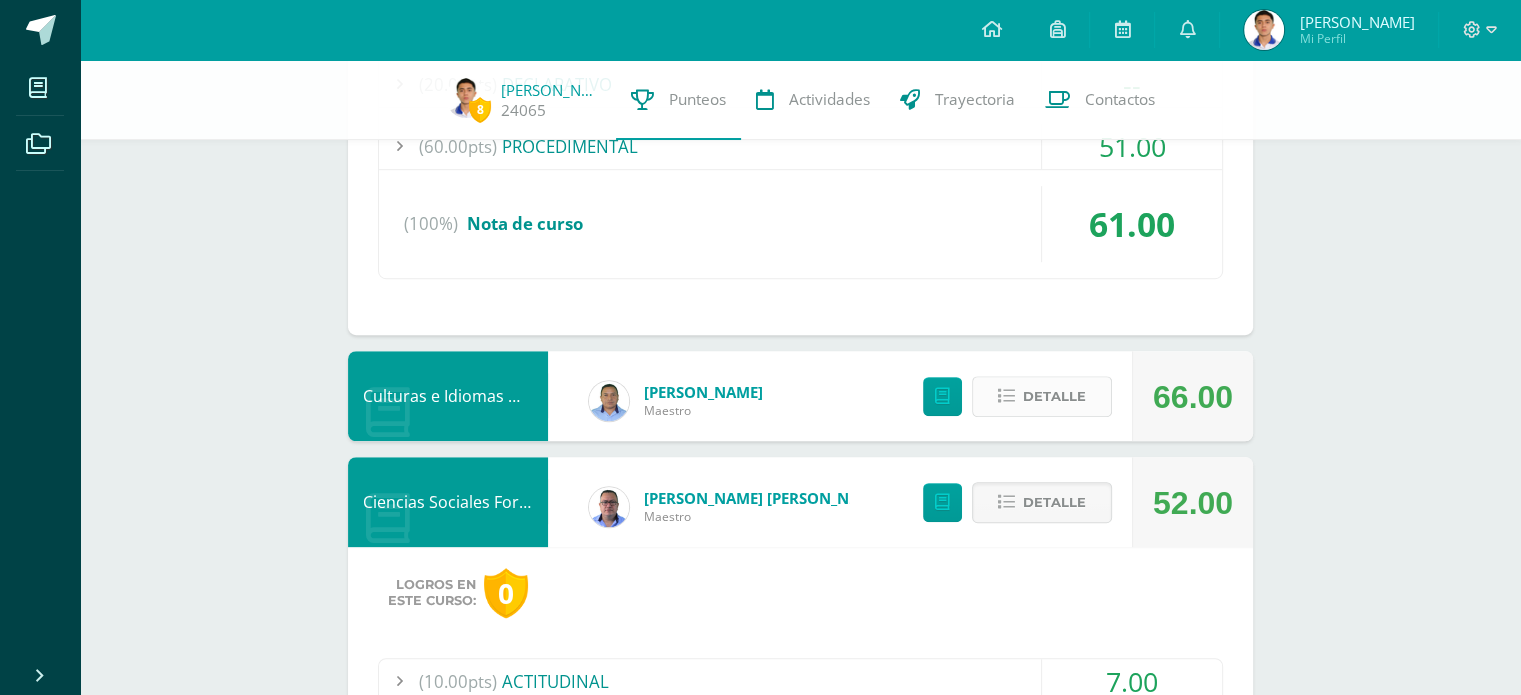click on "Detalle" at bounding box center (1054, 396) 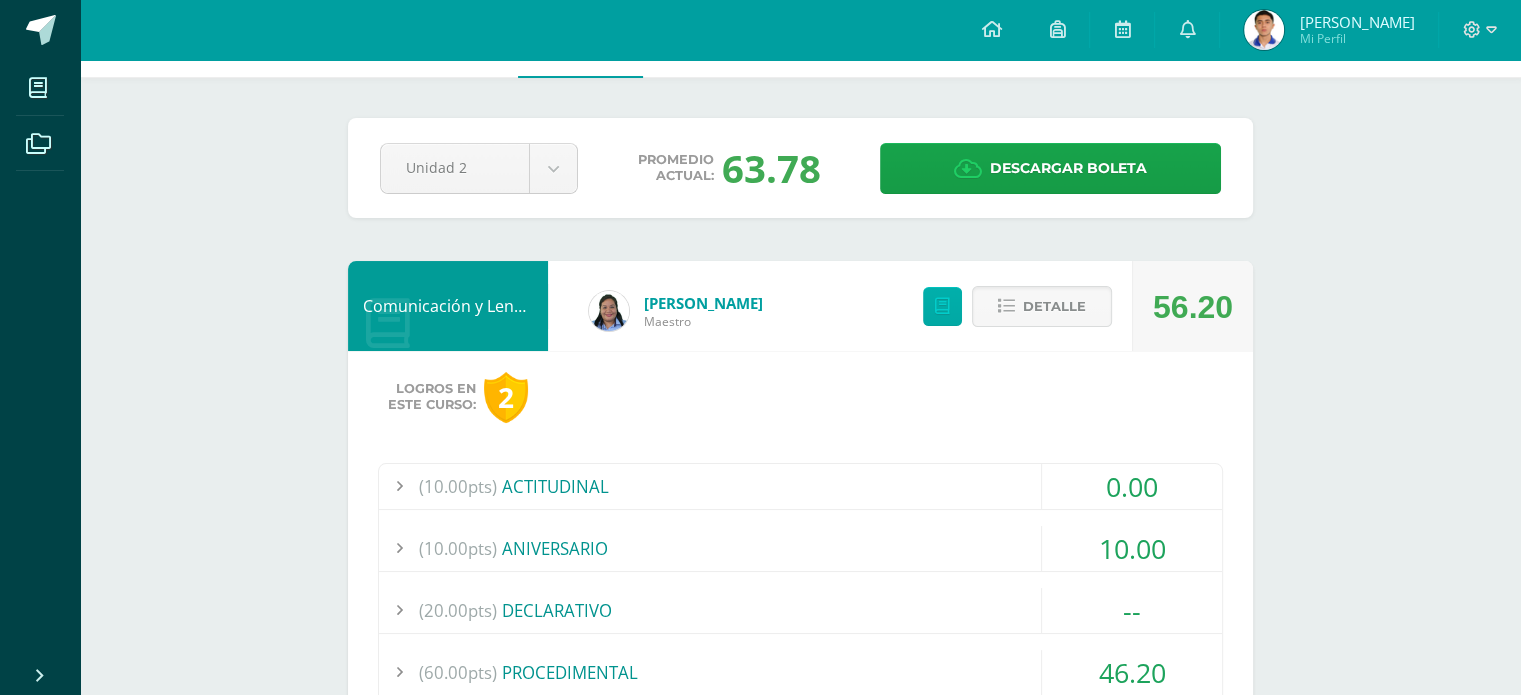 scroll, scrollTop: 0, scrollLeft: 0, axis: both 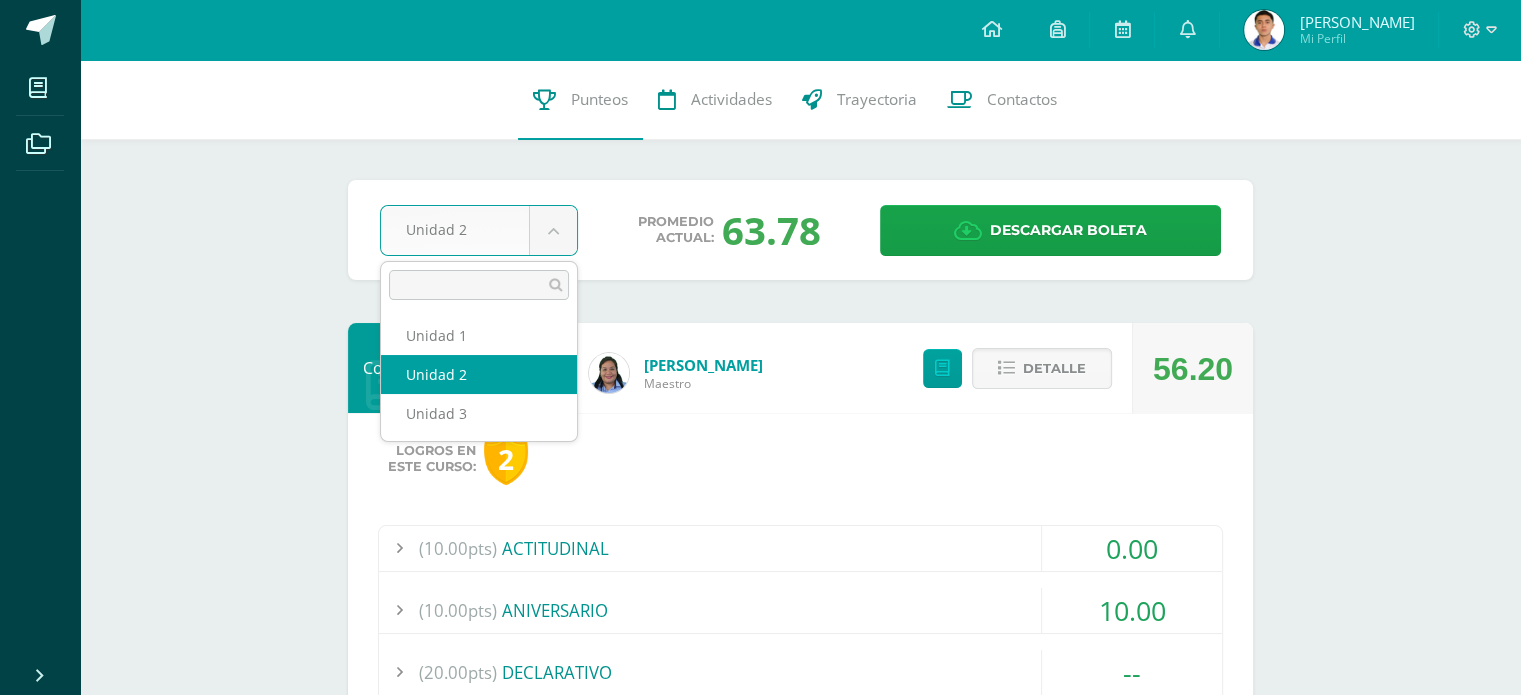 click on "Mis cursos Archivos Cerrar panel
Artes Visuales
Segundo
Básico
"2.1"
Ciencias Naturales
Segundo
Básico
"2.1"
Ciencias Sociales Formación Ciudadana e Interculturalidad
Segundo
Básico
"2.1"
Comunicación y Lenguaje Idioma Español
Segundo
Básico
"2.1"
Culturas e Idiomas Mayas Garífuna o Xinca
Segundo
Básico
"2.1"" at bounding box center (760, 3689) 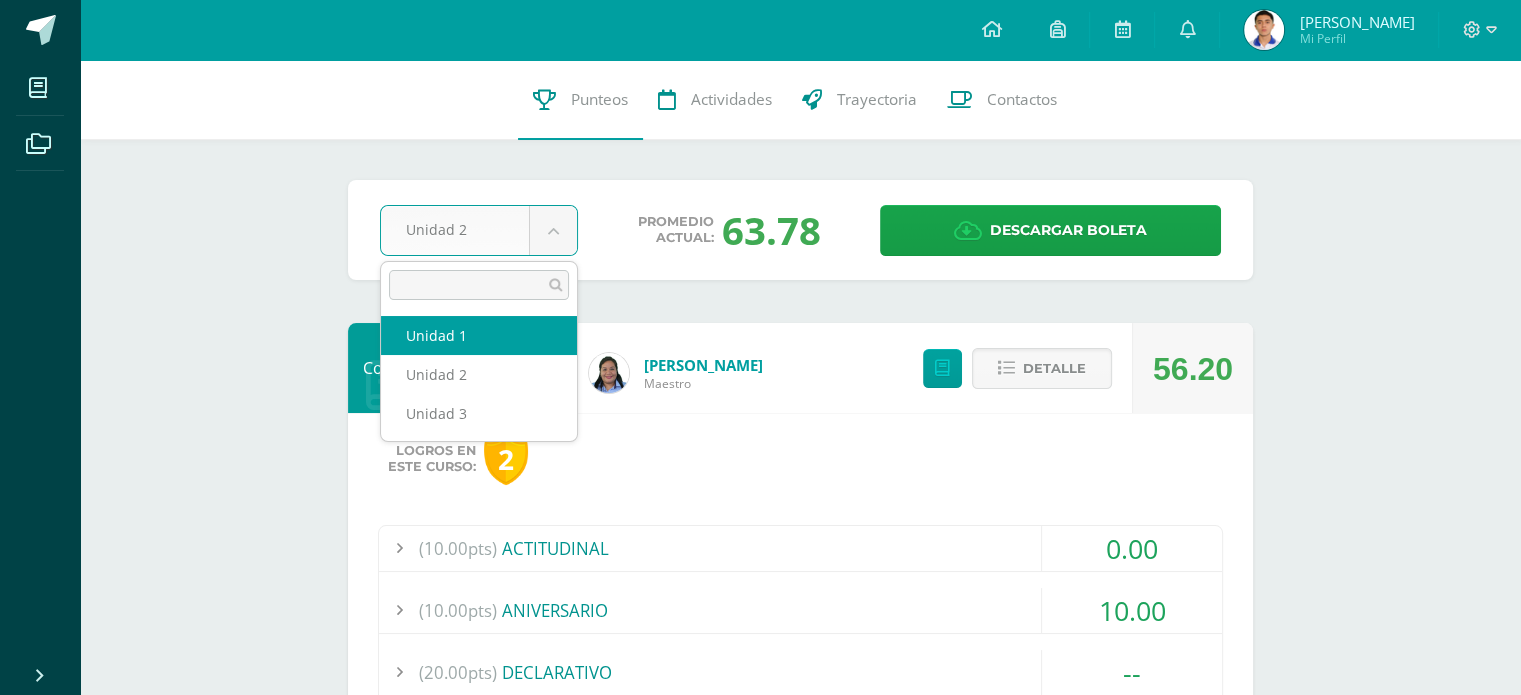 select on "Unidad 1" 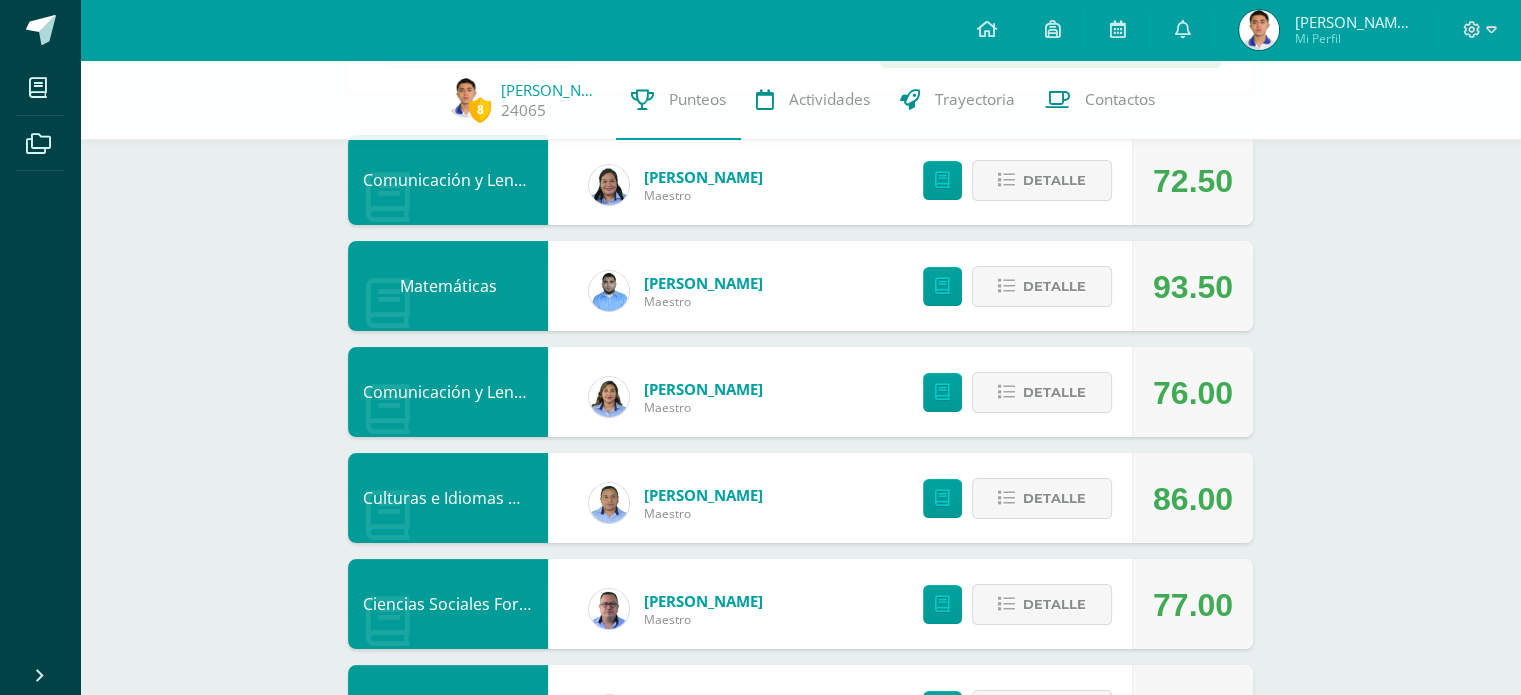 scroll, scrollTop: 0, scrollLeft: 0, axis: both 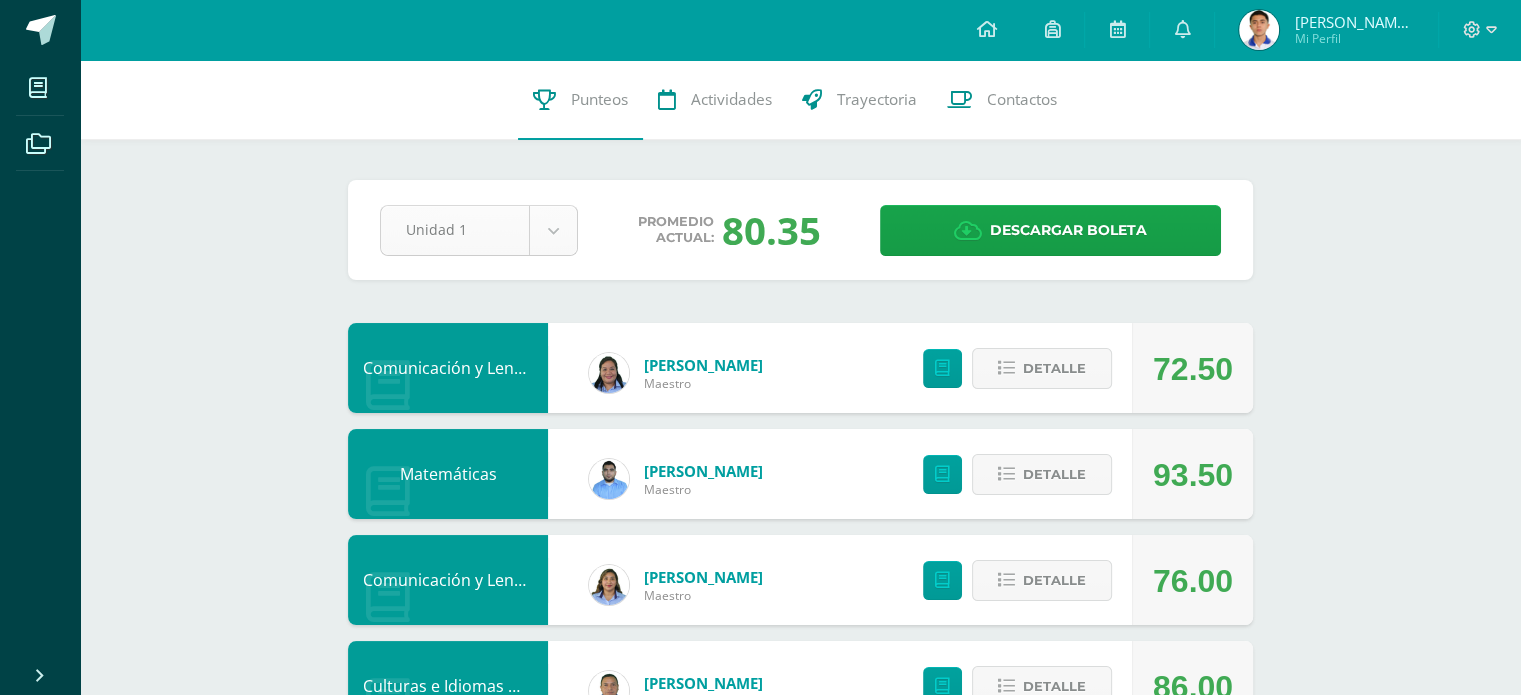 click on "Mis cursos Archivos Cerrar panel
Artes Visuales
Segundo
Básico
"2.1"
Ciencias Naturales
Segundo
Básico
"2.1"
Ciencias Sociales Formación Ciudadana e Interculturalidad
Segundo
Básico
"2.1"
Comunicación y Lenguaje Idioma Español
Segundo
Básico
"2.1"
Culturas e Idiomas Mayas Garífuna o Xinca
Segundo
Básico
"2.1"" at bounding box center (760, 1021) 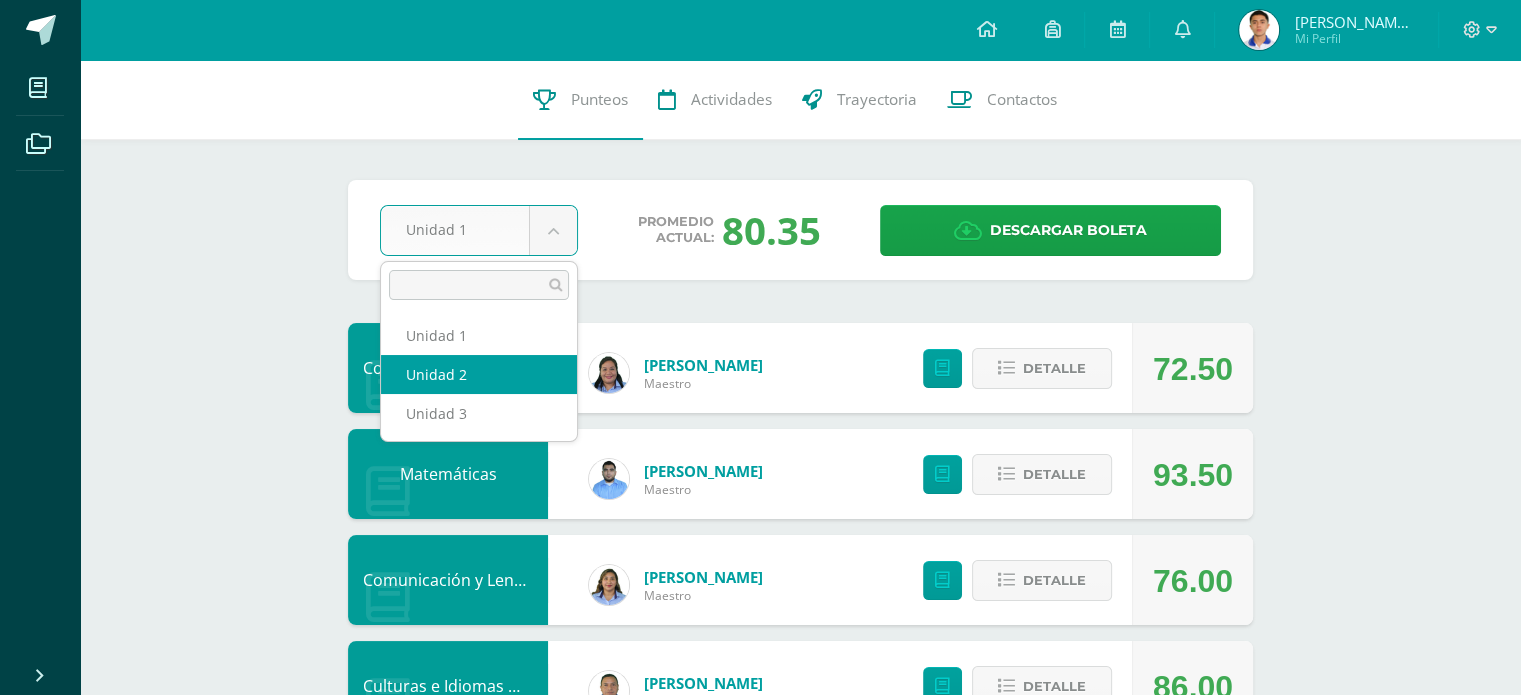 select on "Unidad 2" 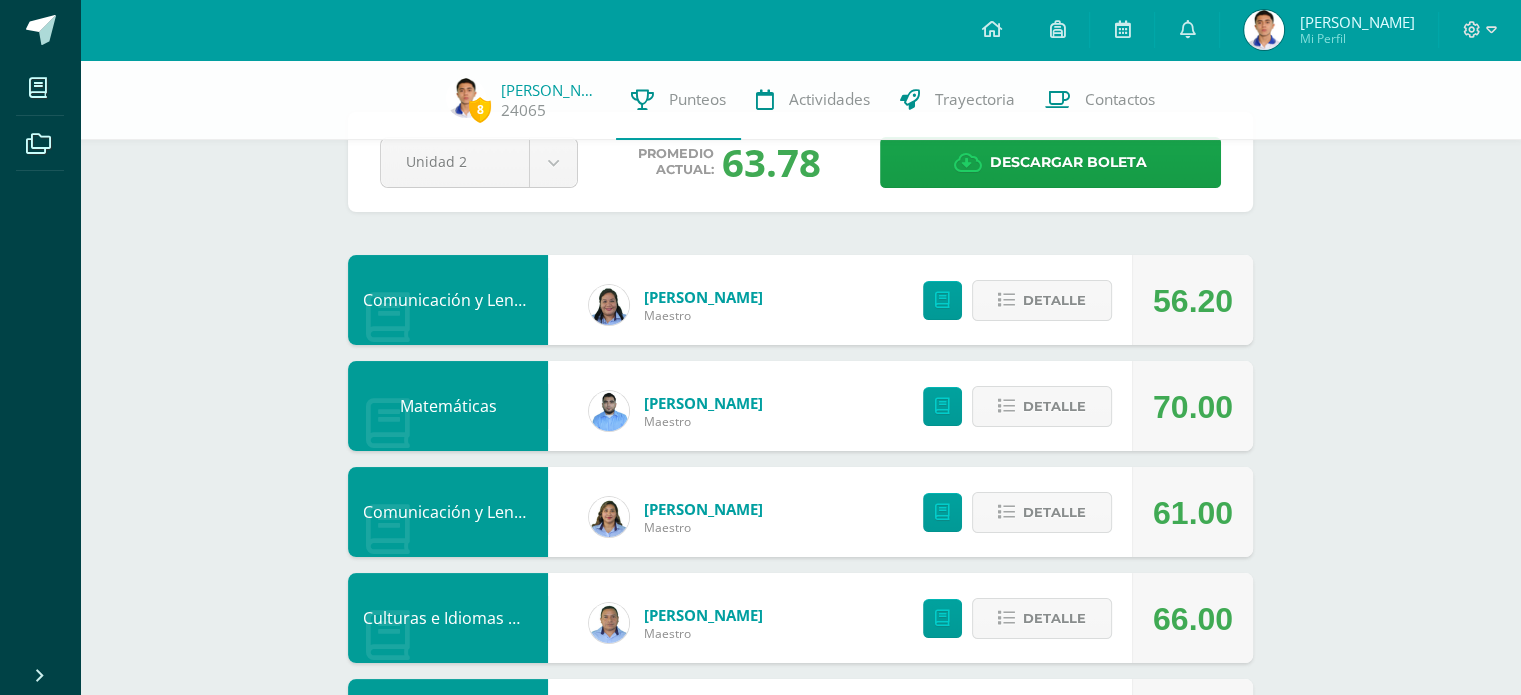 scroll, scrollTop: 200, scrollLeft: 0, axis: vertical 